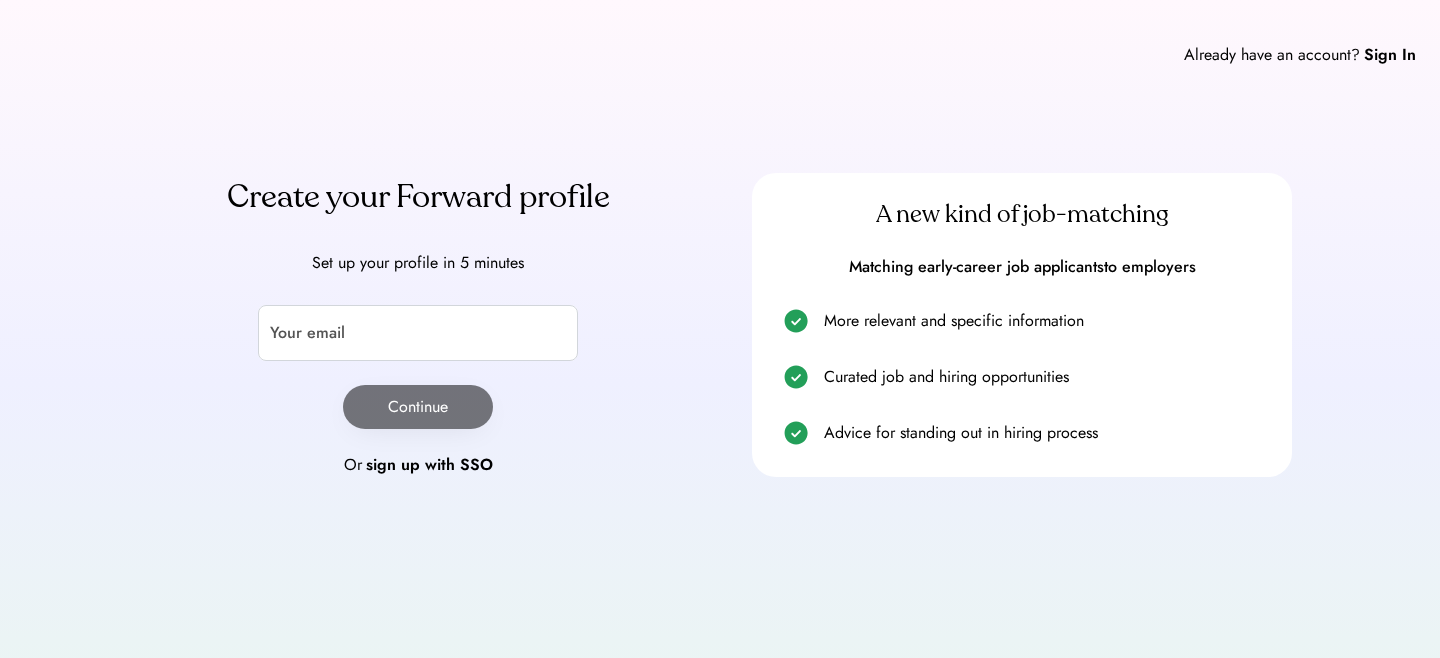 scroll, scrollTop: 0, scrollLeft: 0, axis: both 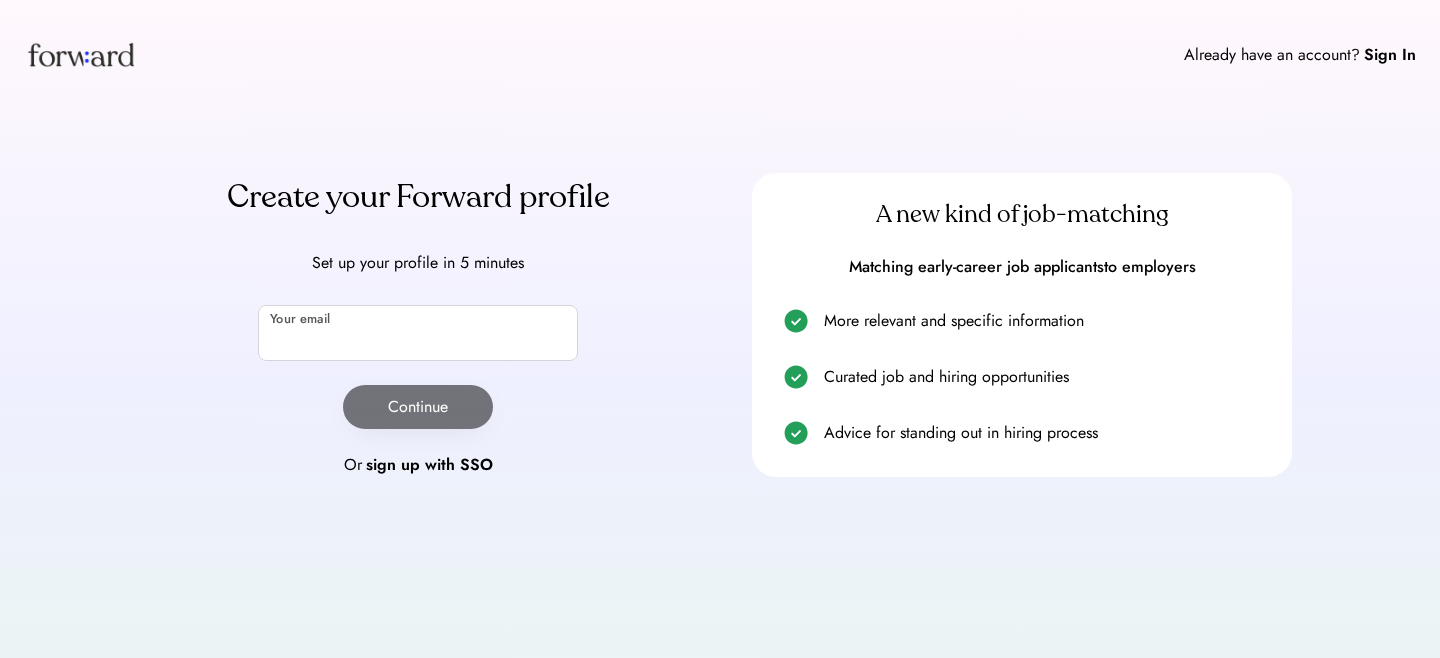 click at bounding box center (418, 333) 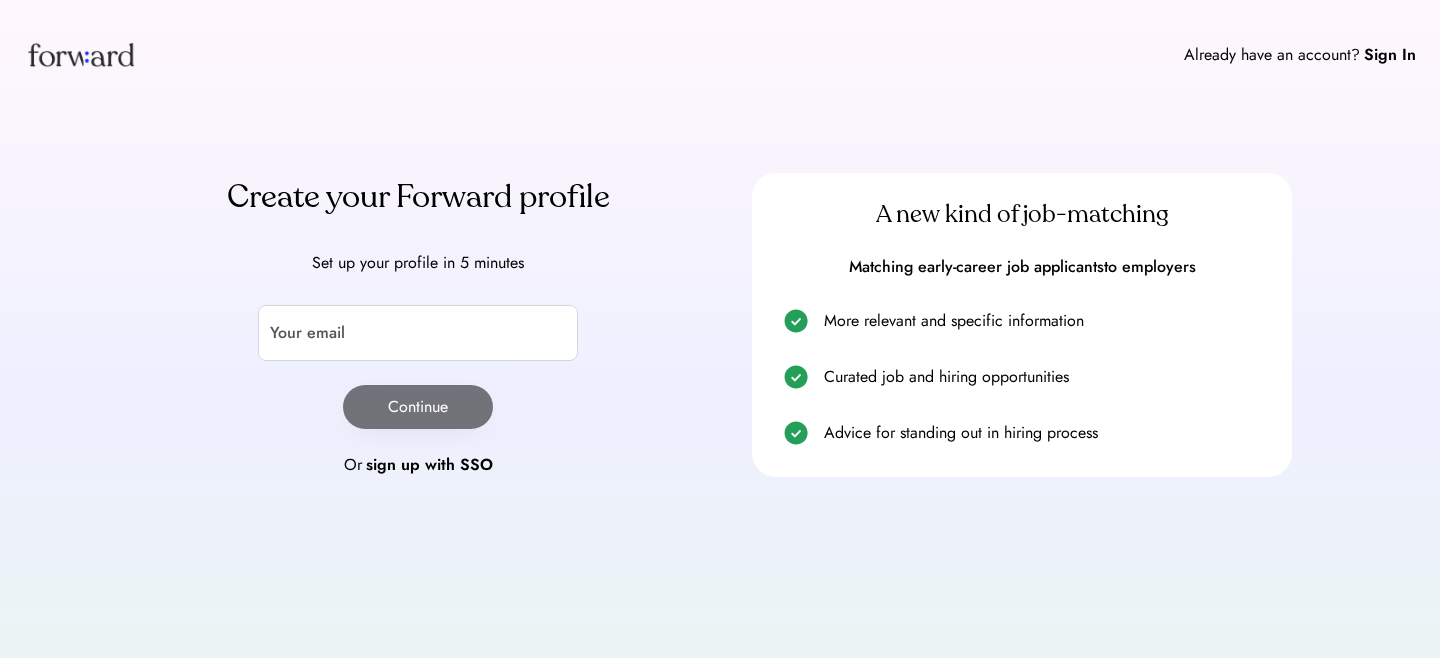 click on "Set up your profile in 5 minutes" at bounding box center [418, 263] 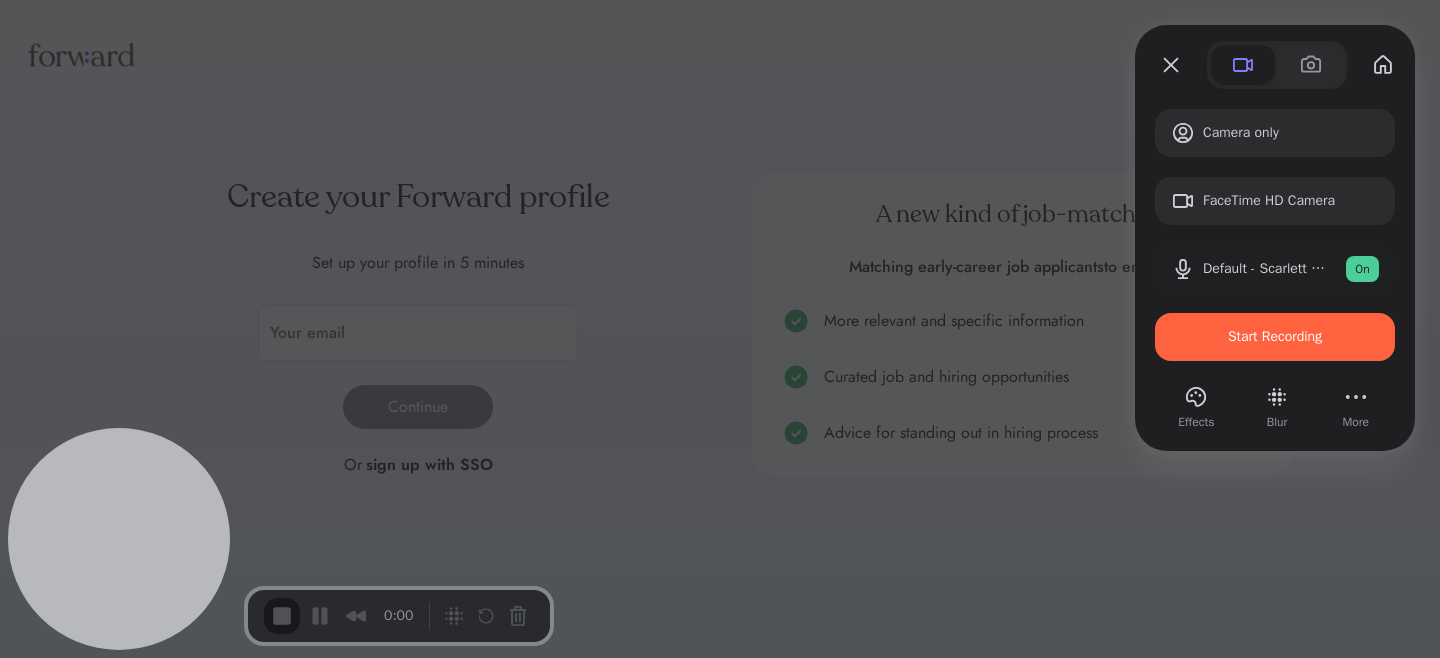 click on "Camera only FaceTime HD Camera Default - Scarlett Solo USB (1235:8211) On Start Recording Effects Blur More" at bounding box center (1275, 238) 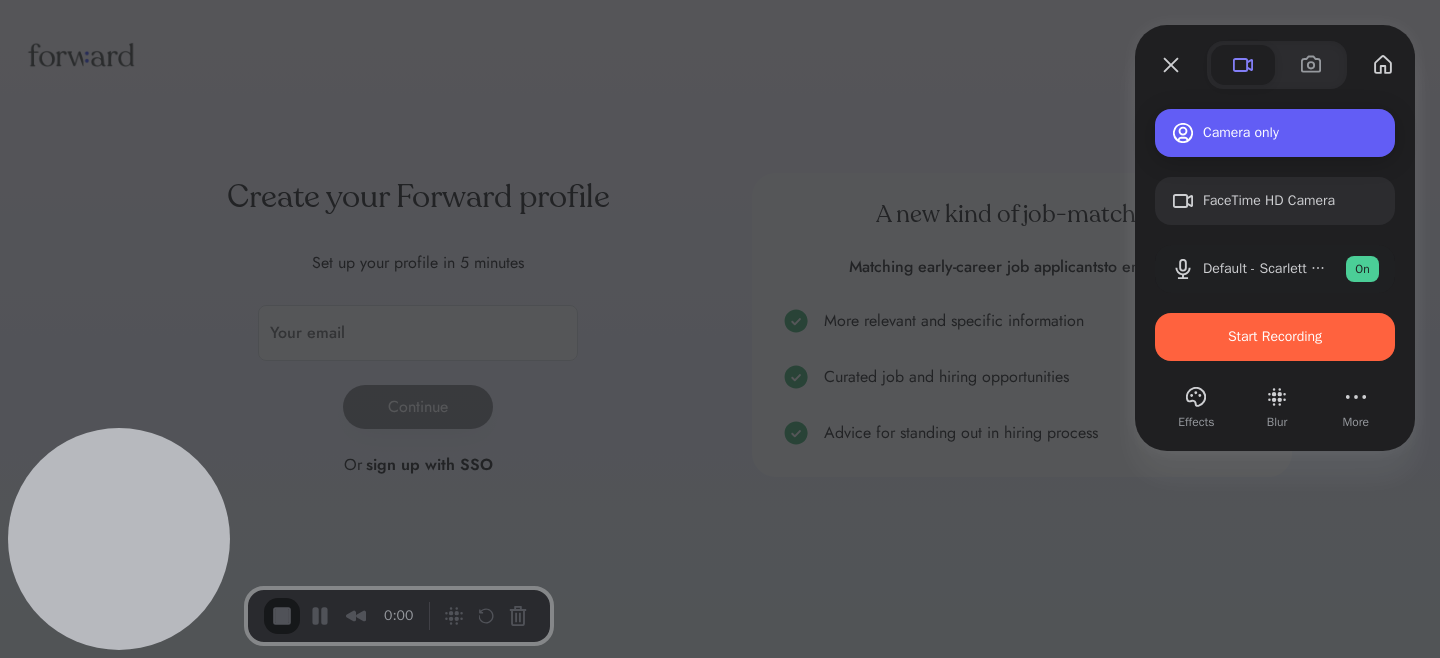 click on "Camera only" at bounding box center (1275, 133) 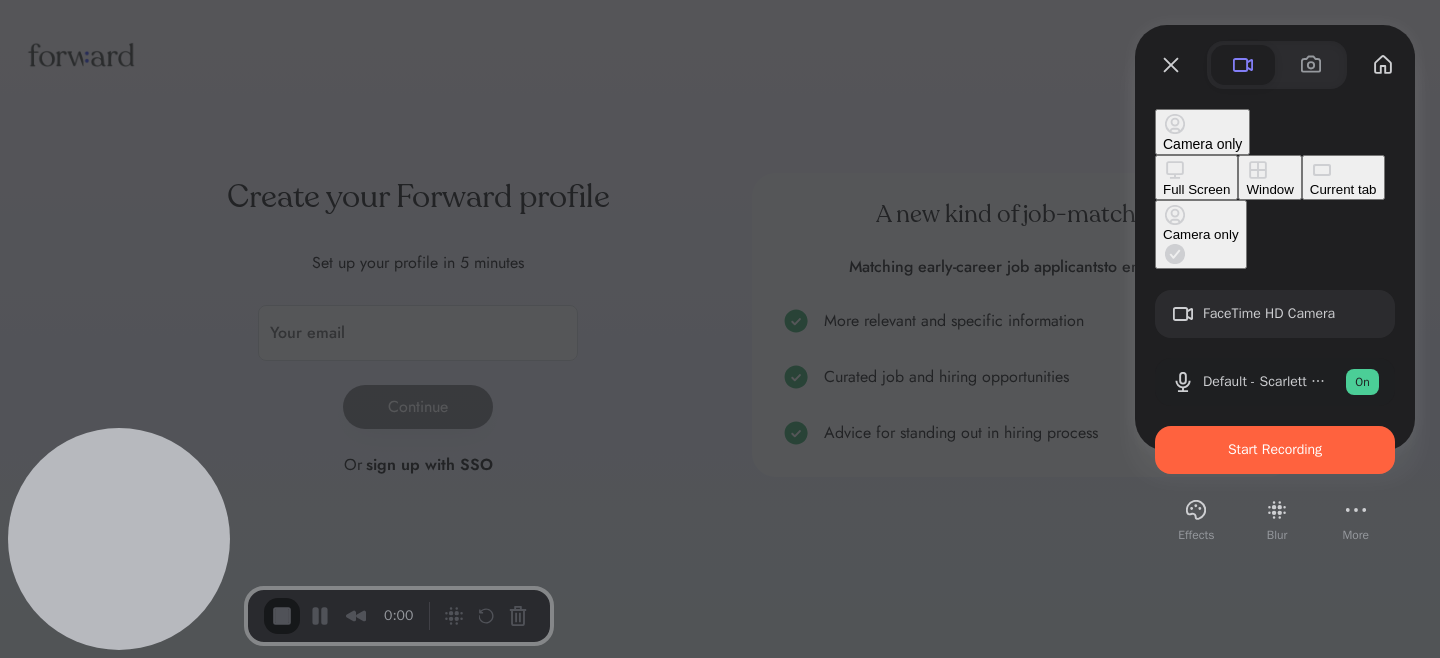click on "Current tab" at bounding box center [1343, 189] 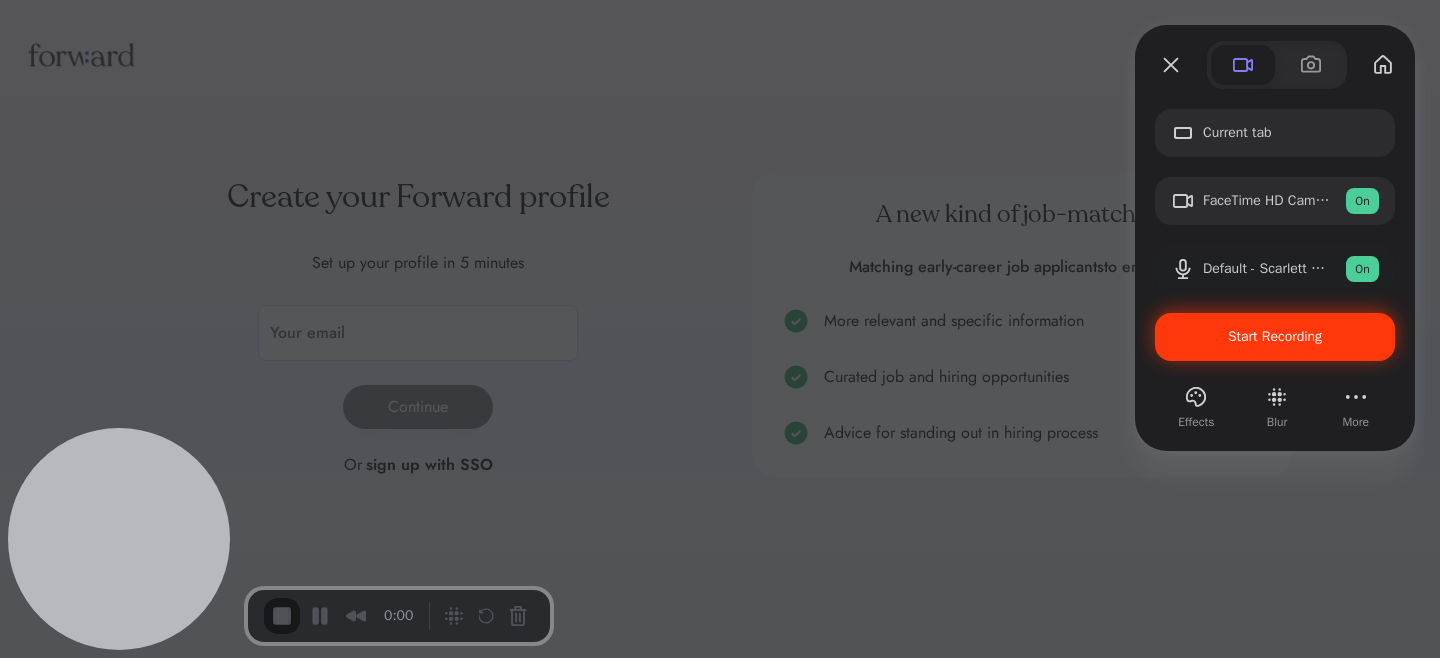 click on "Start Recording" at bounding box center [1275, 336] 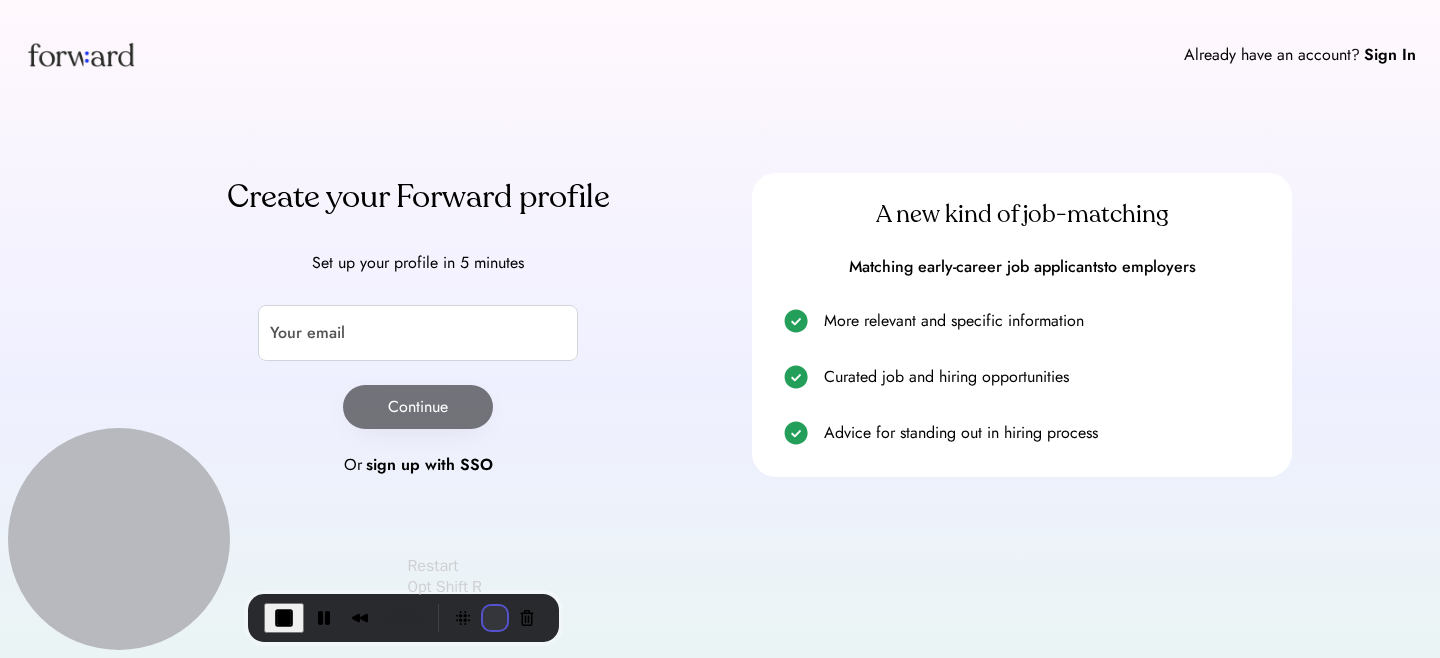 click at bounding box center [495, 618] 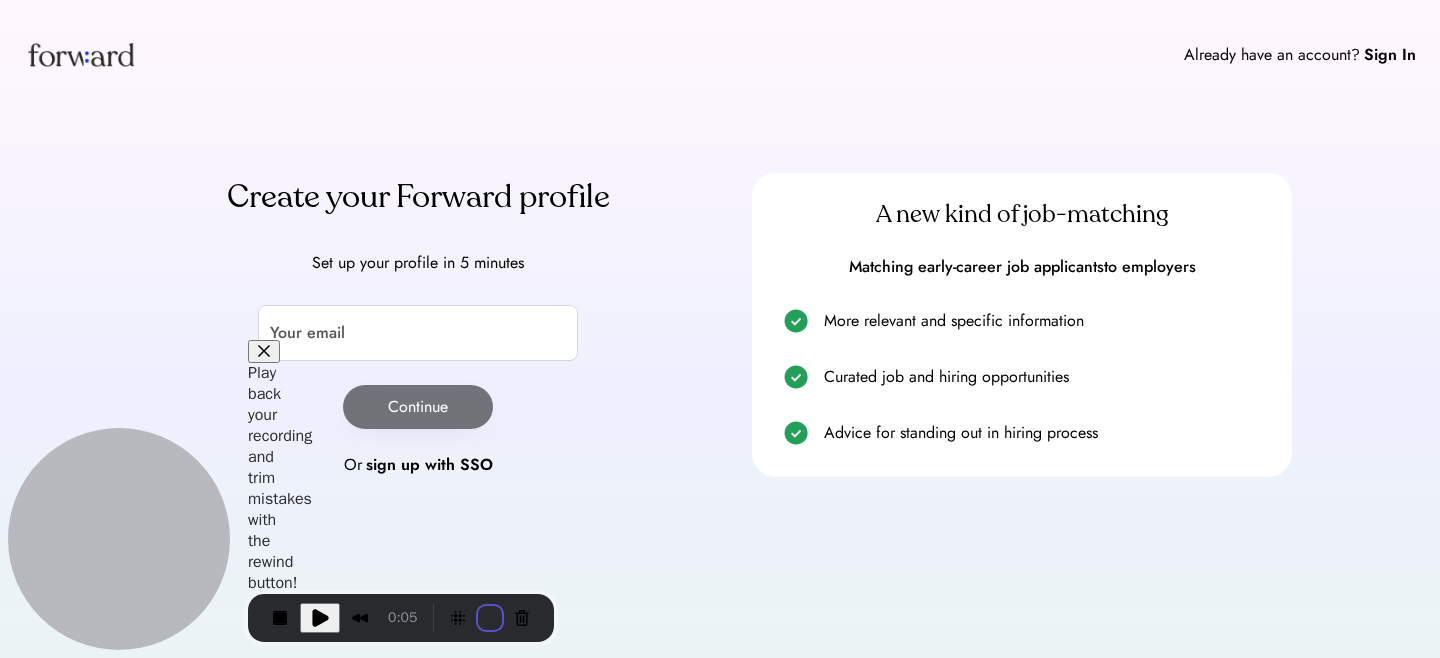 click on "Restart recording" at bounding box center (552, 782) 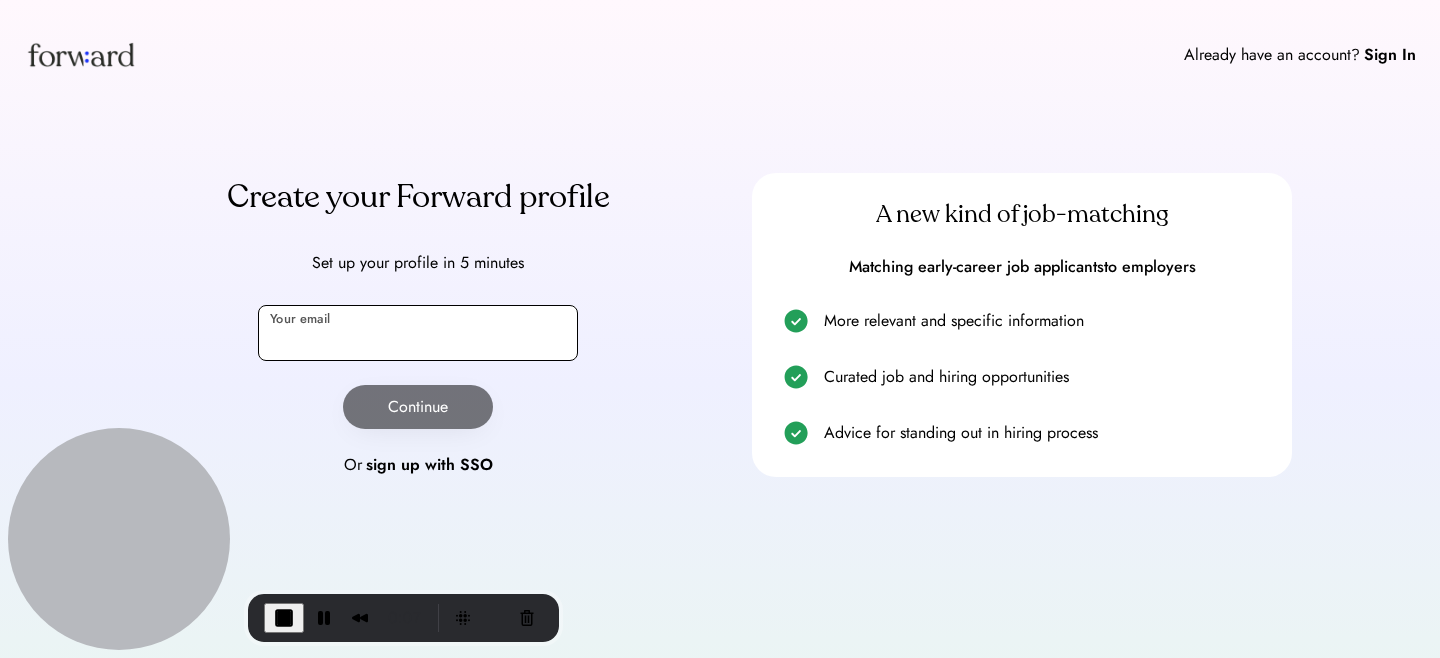 click at bounding box center (418, 333) 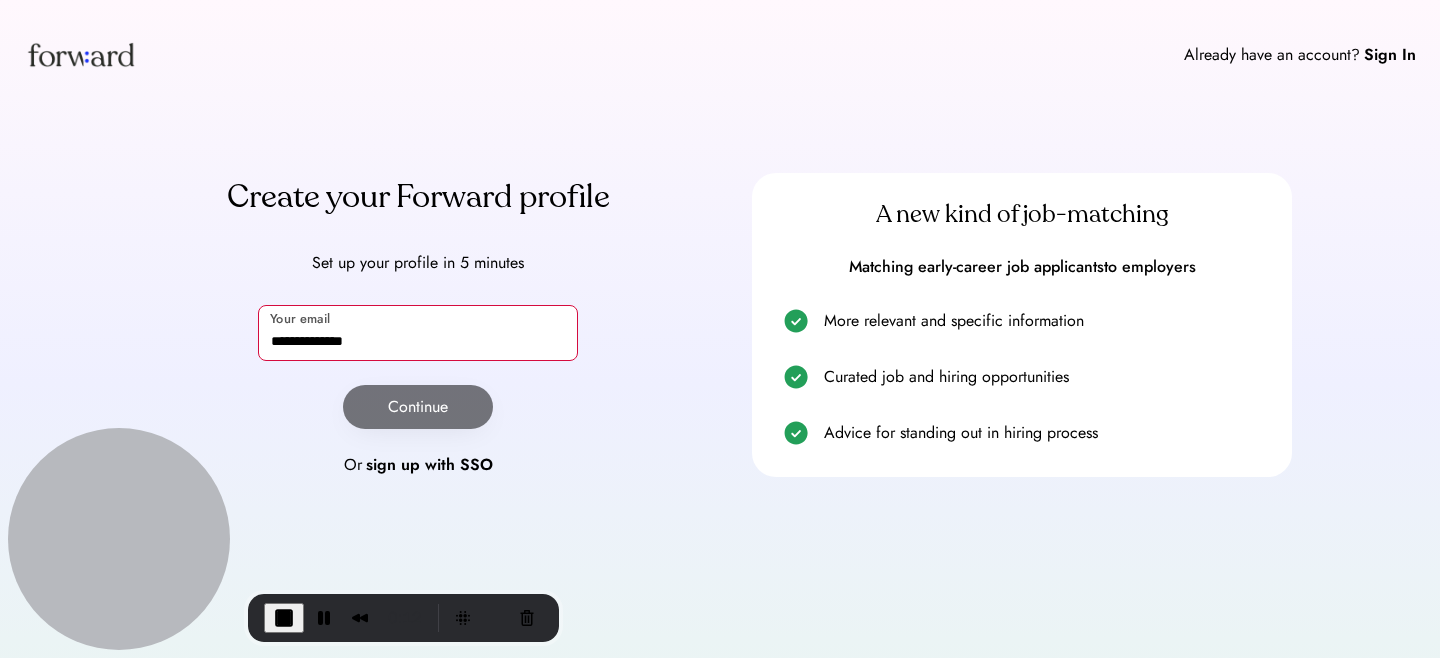 type on "**********" 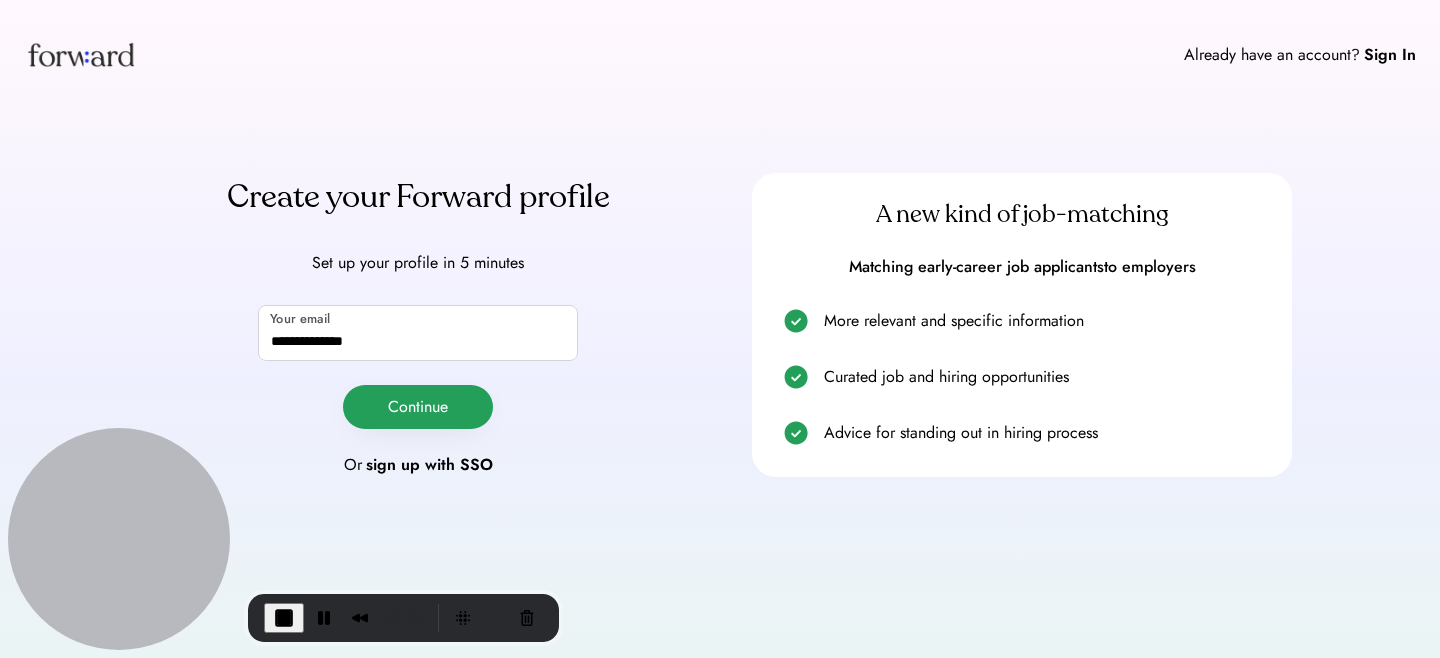 click on "Continue" at bounding box center [418, 407] 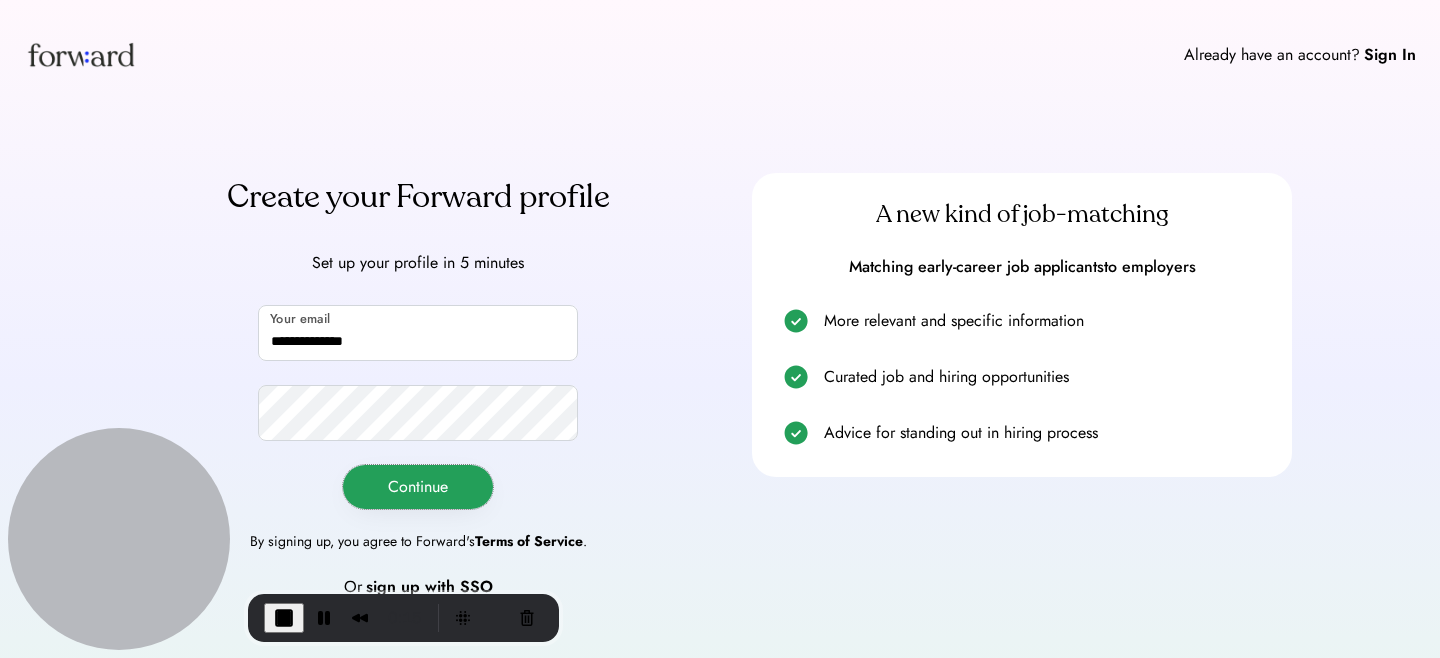 click on "Continue" at bounding box center [418, 487] 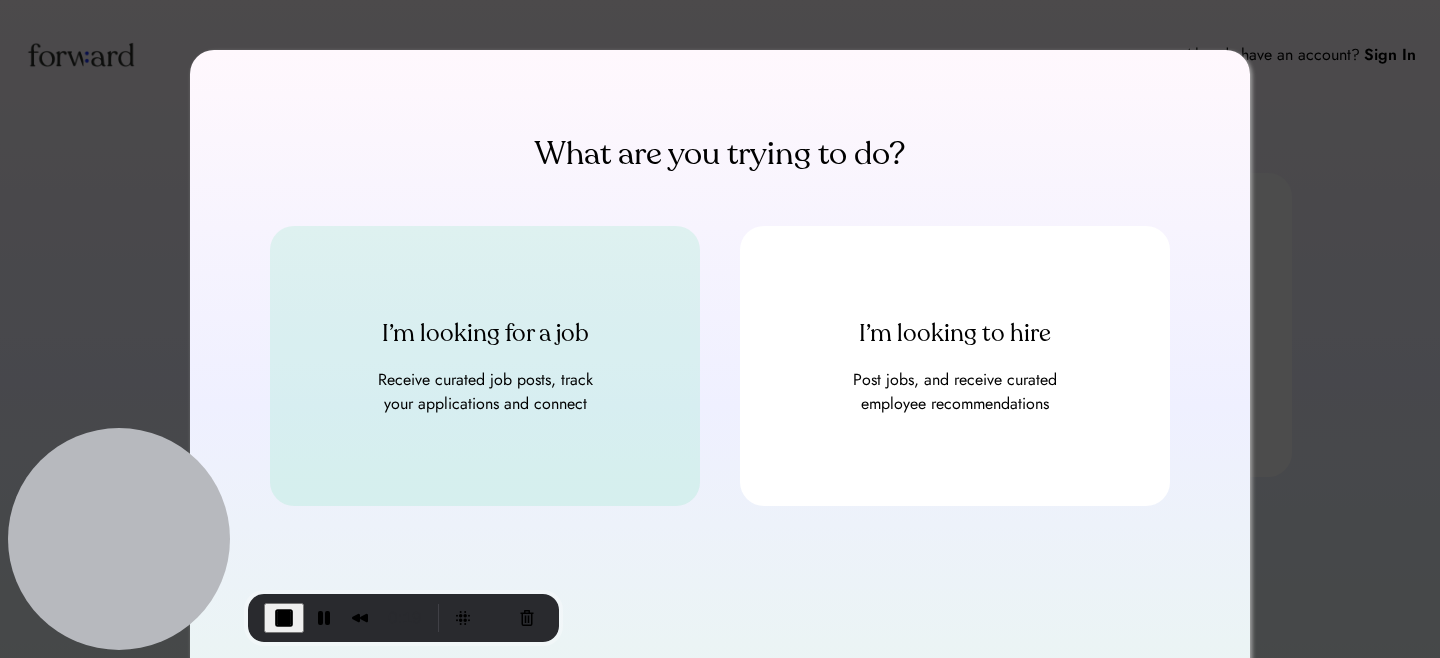 click on "I’m looking for a job Receive curated job posts, track your applications and connect" at bounding box center (485, 366) 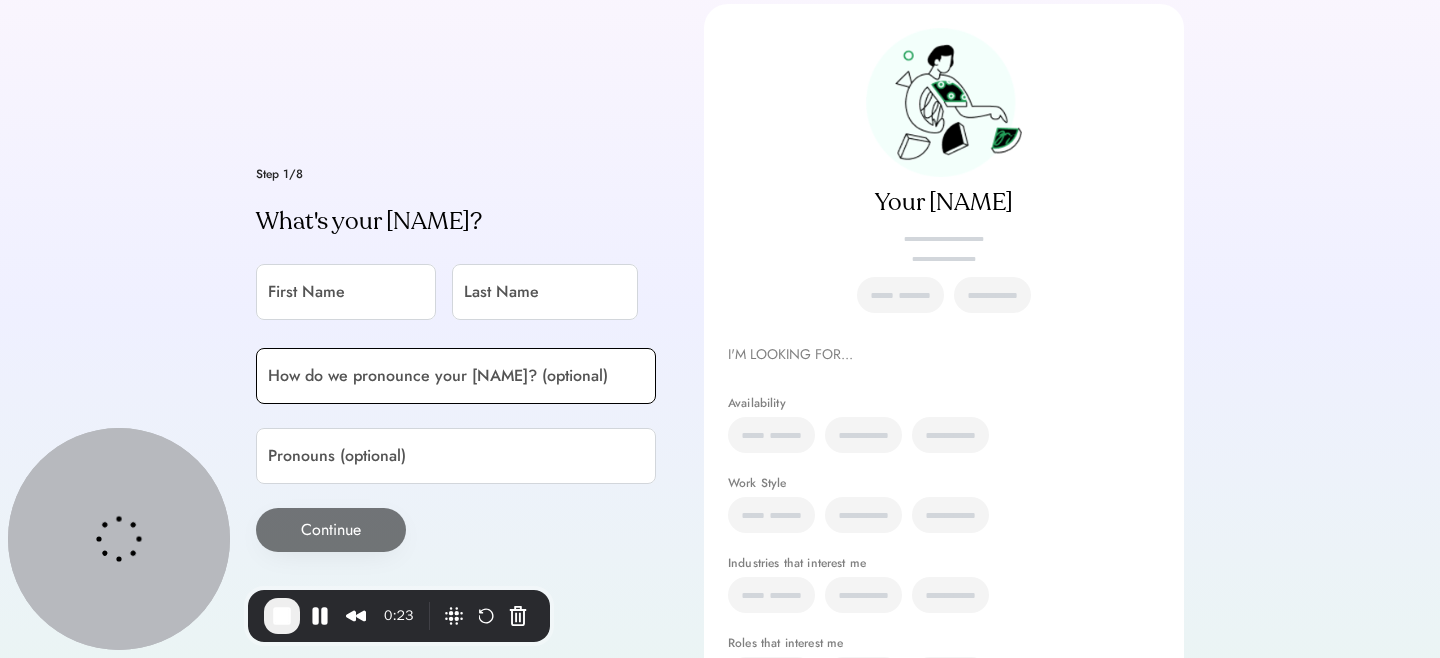 scroll, scrollTop: 179, scrollLeft: 0, axis: vertical 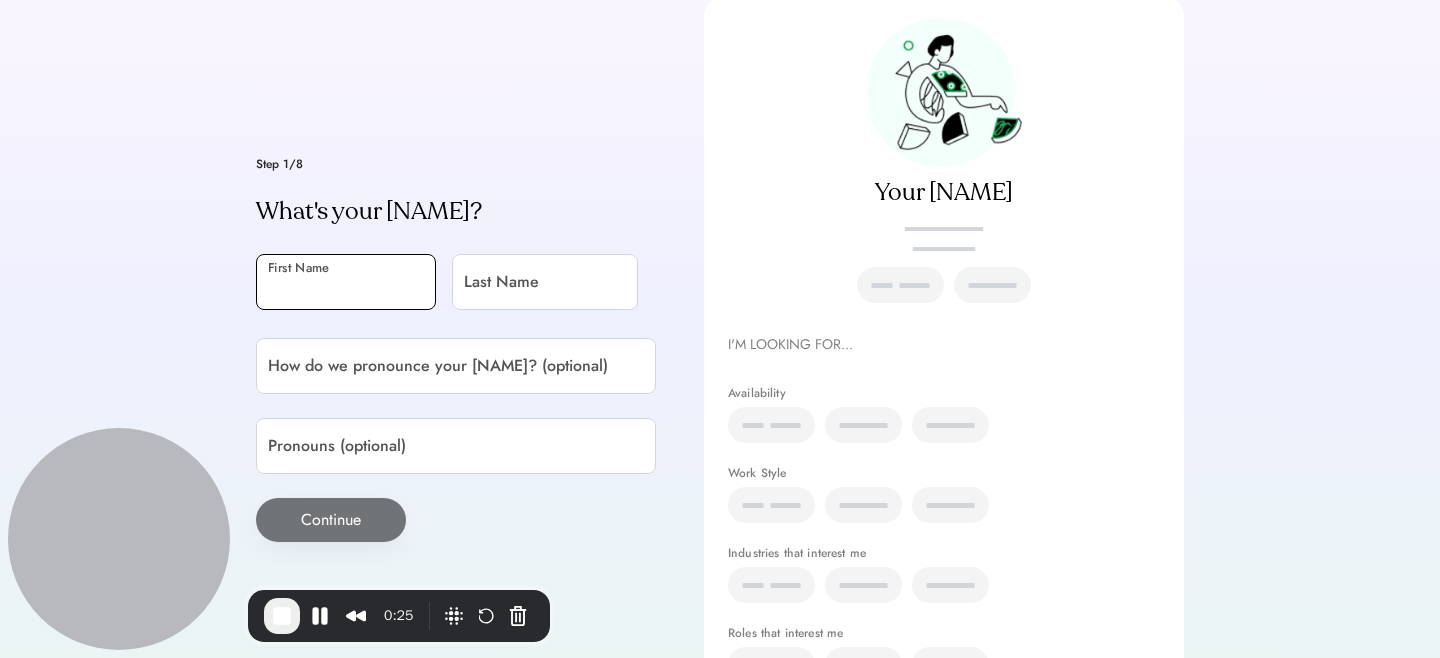 click at bounding box center (346, 282) 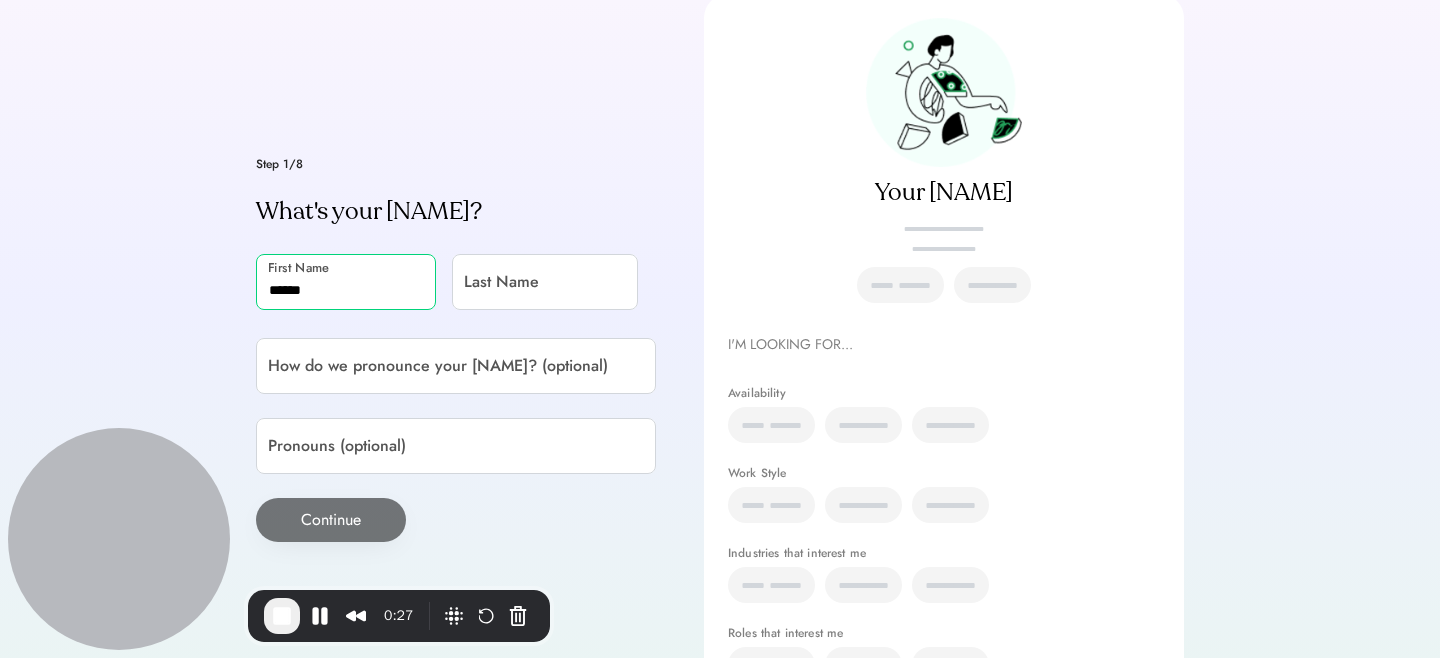 type on "******" 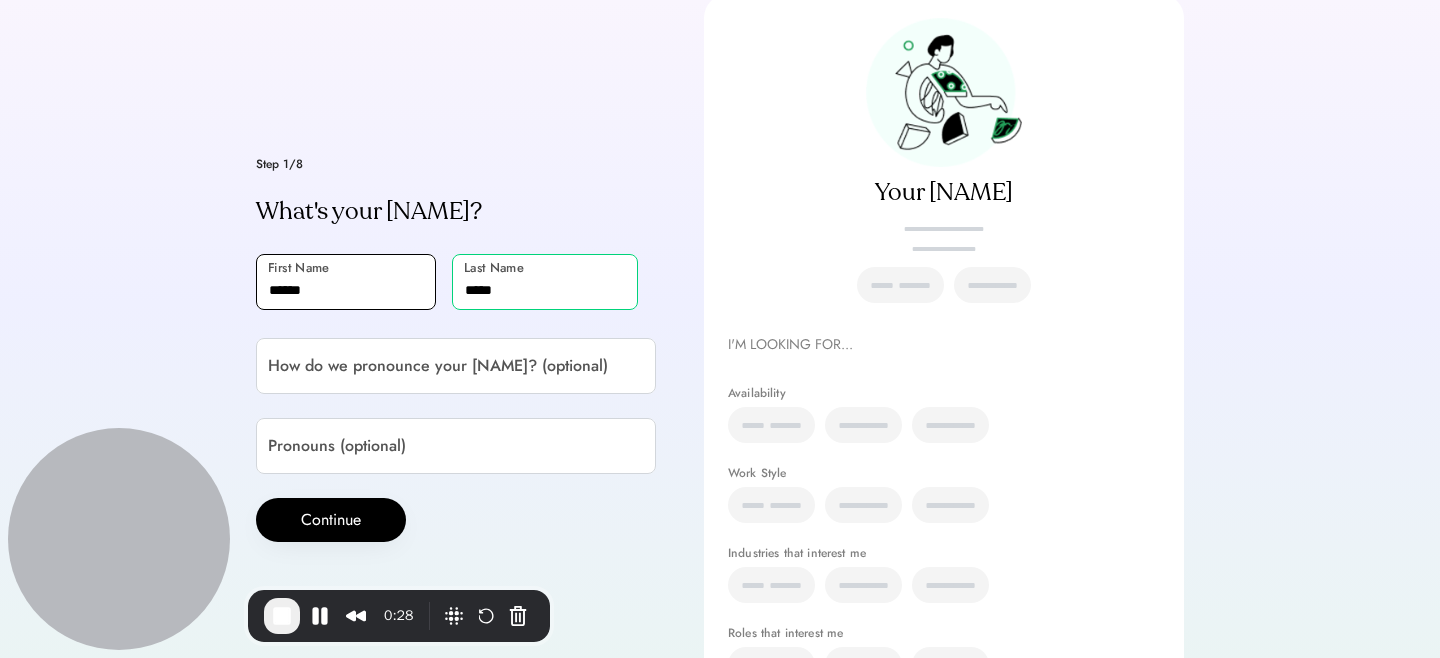 type on "*****" 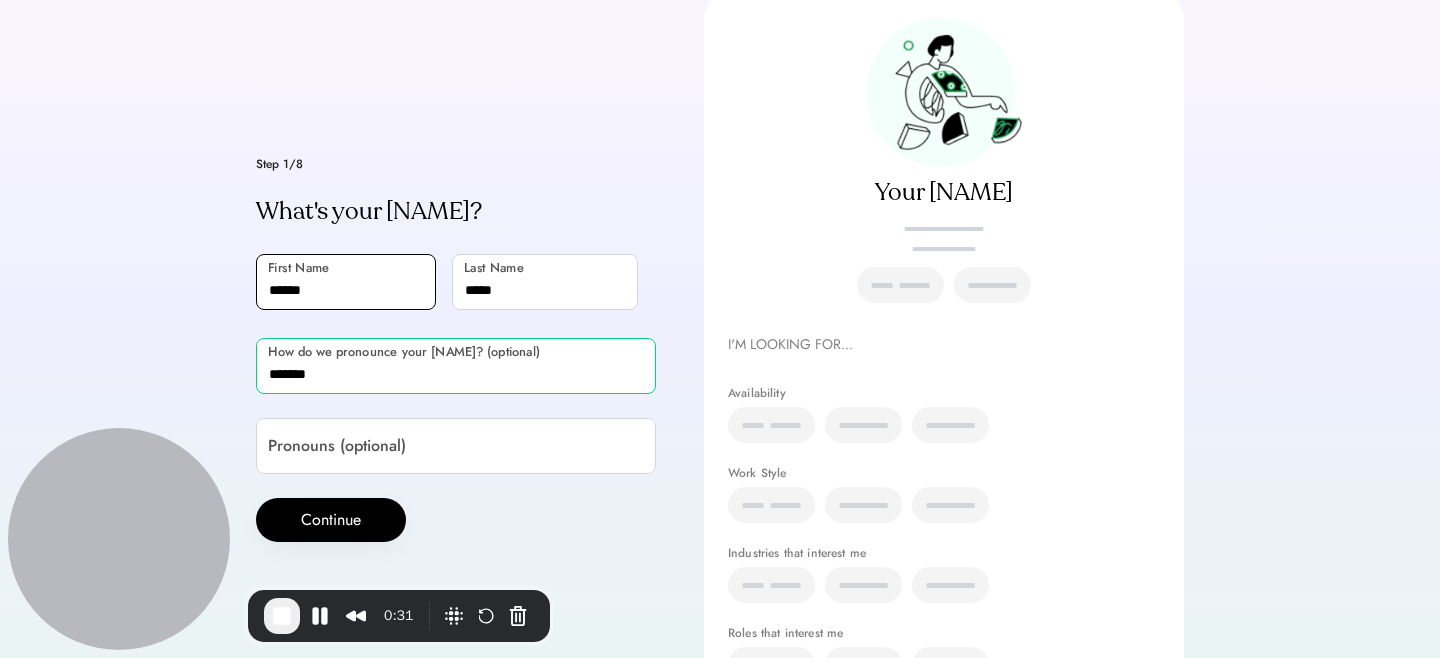 type on "*******" 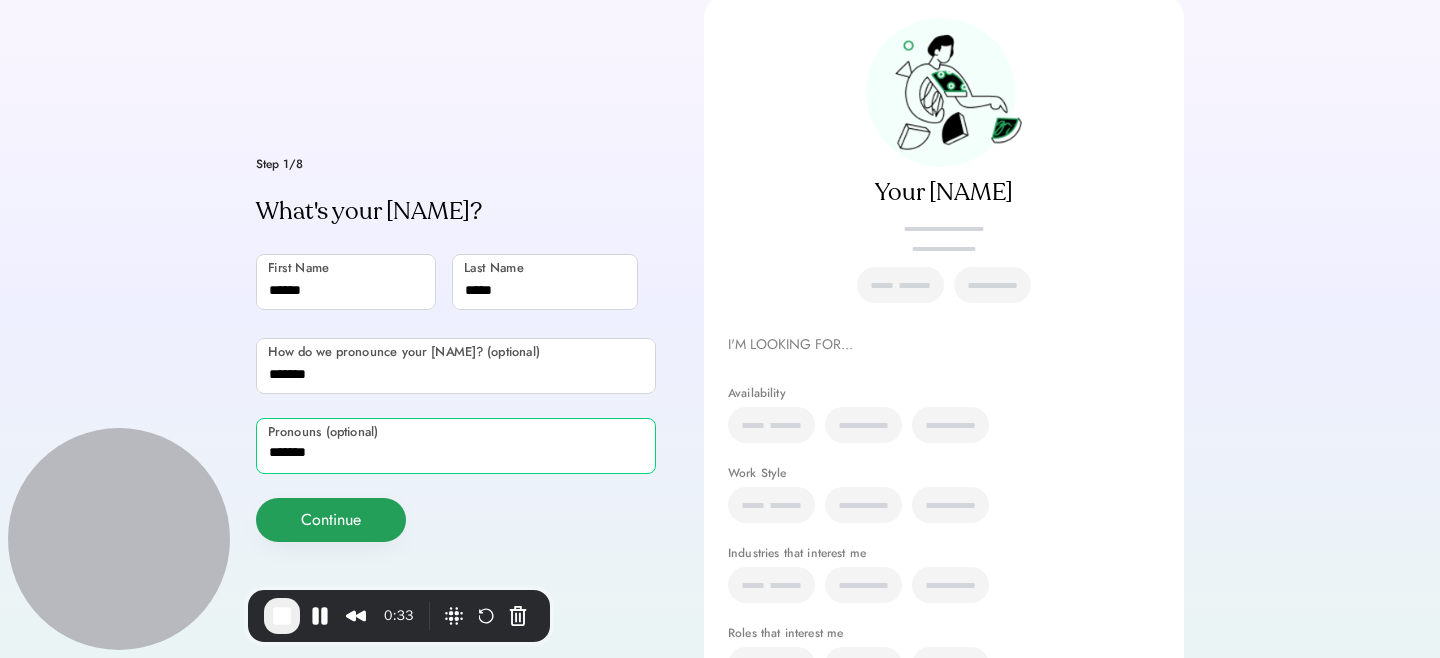 type on "*******" 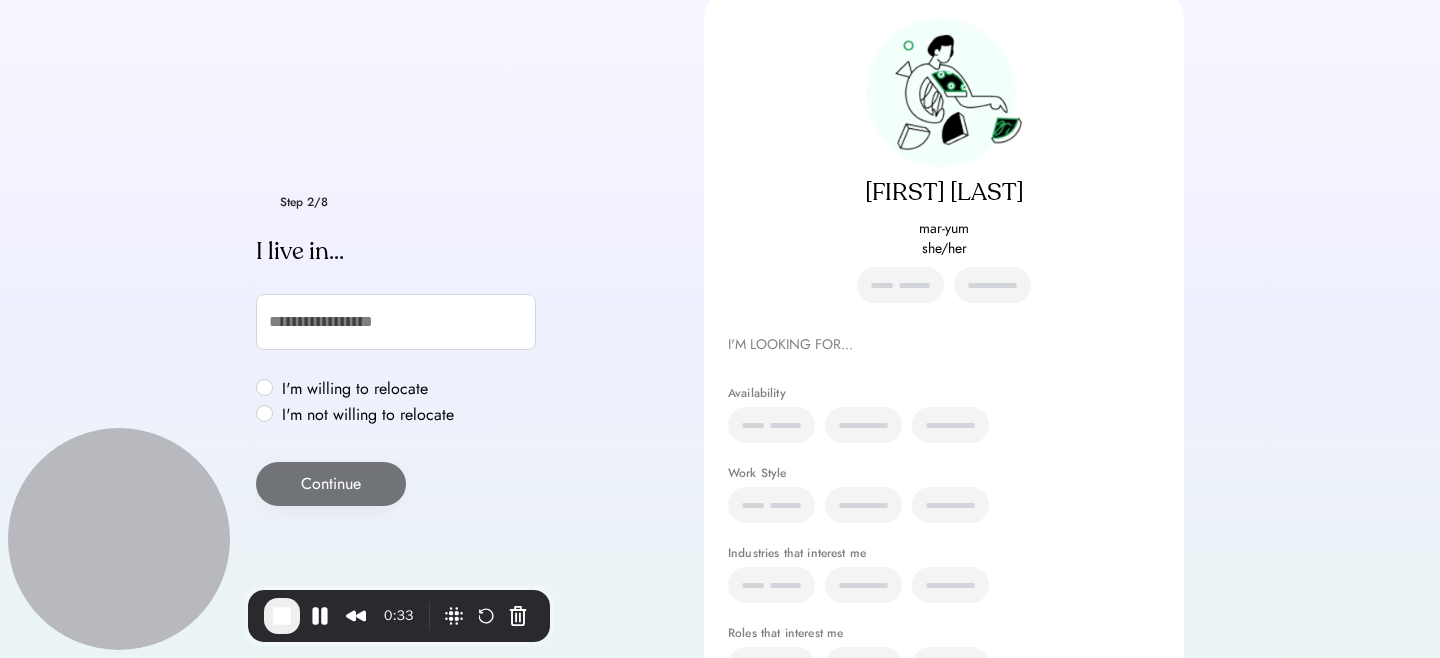 scroll, scrollTop: 215, scrollLeft: 0, axis: vertical 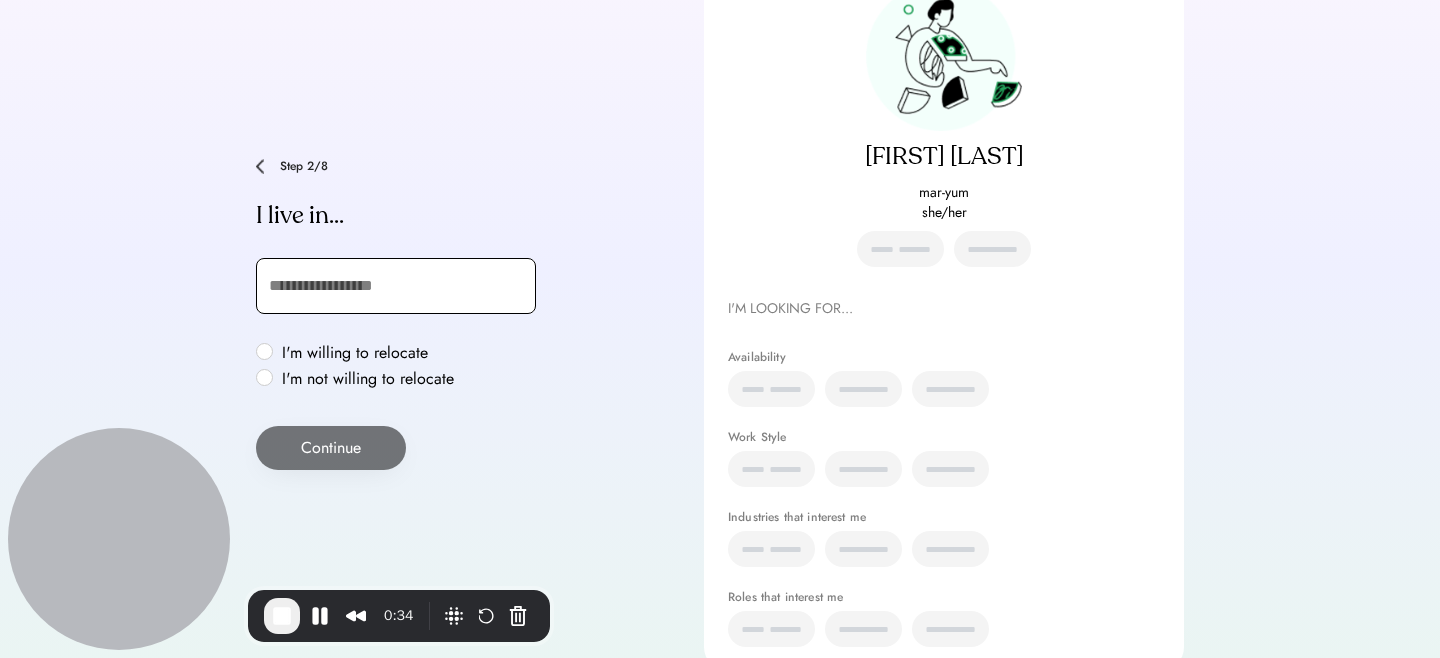 click at bounding box center [396, 286] 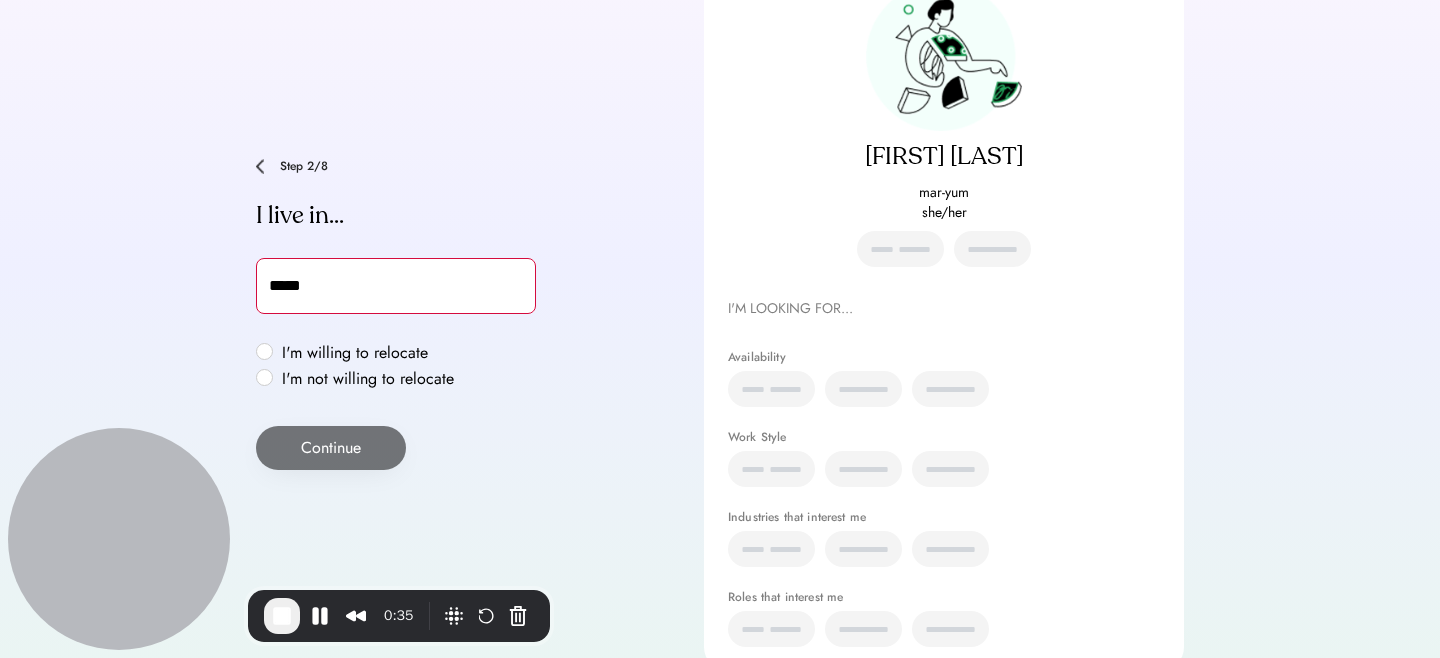 type on "******" 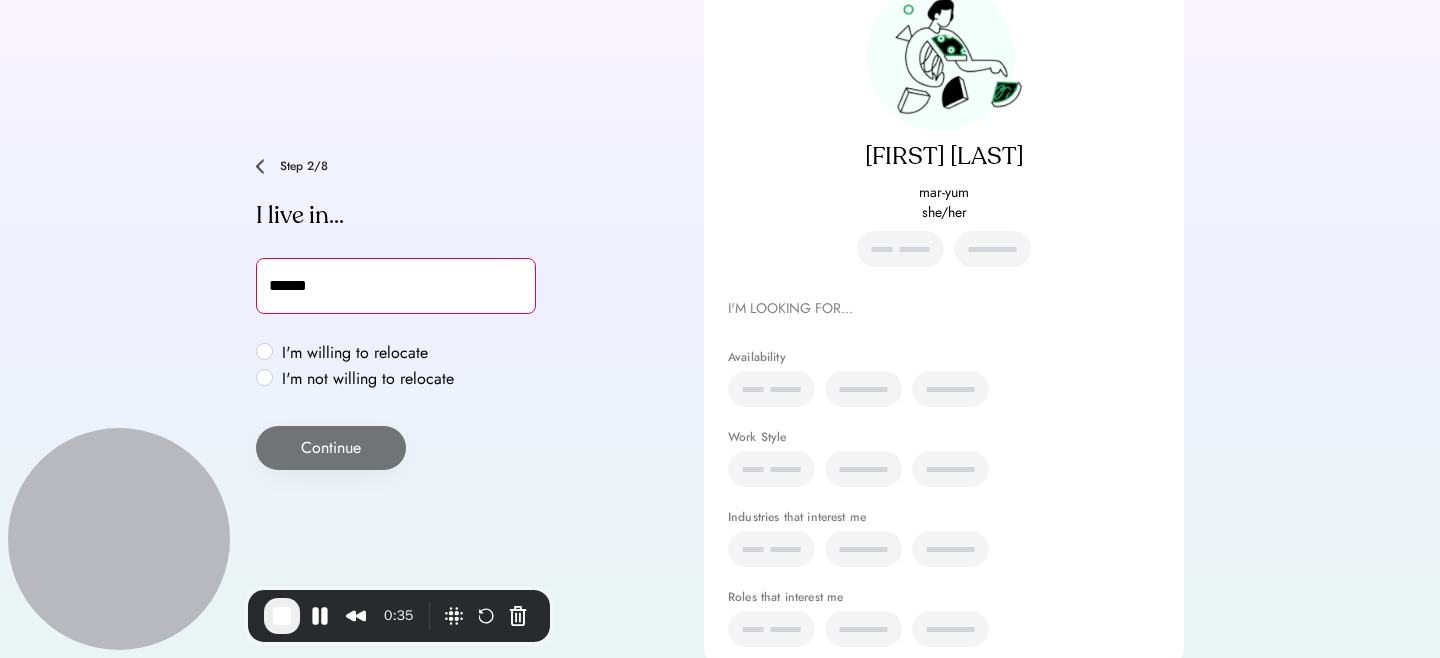 type on "**********" 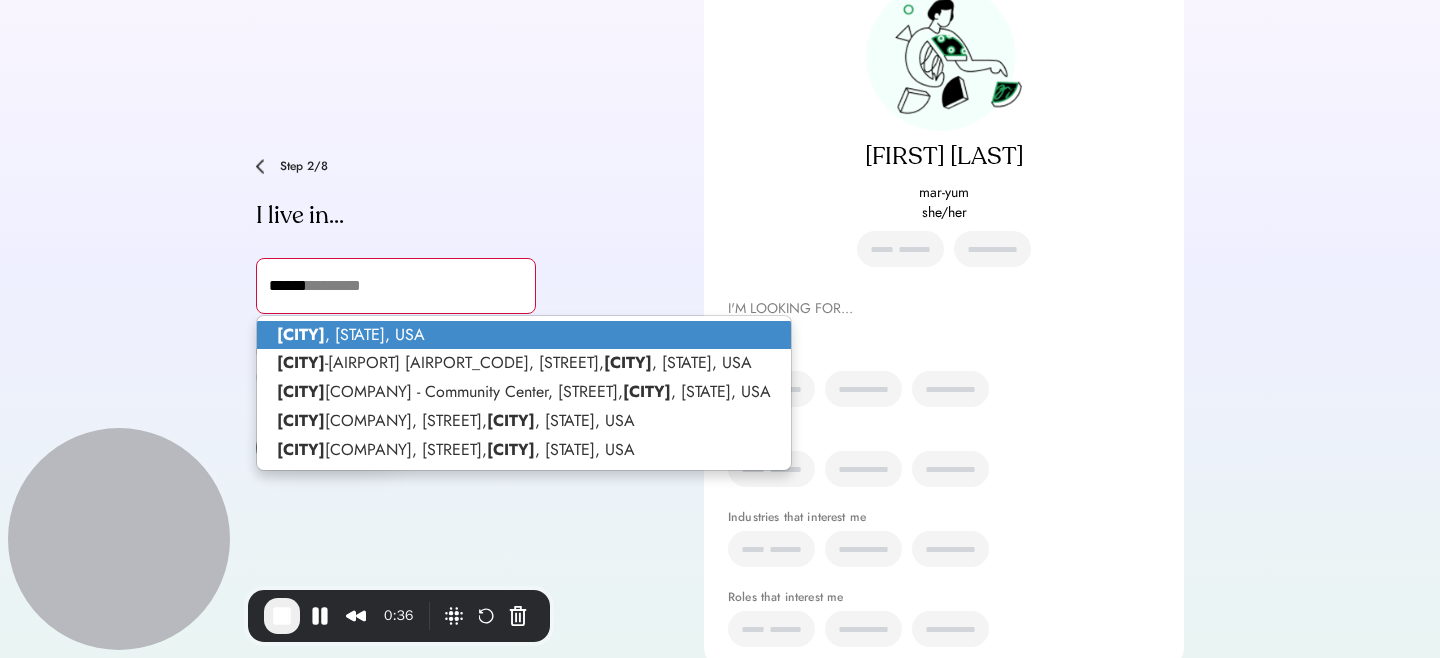 click on "[CITY] , [STATE], USA" at bounding box center [524, 335] 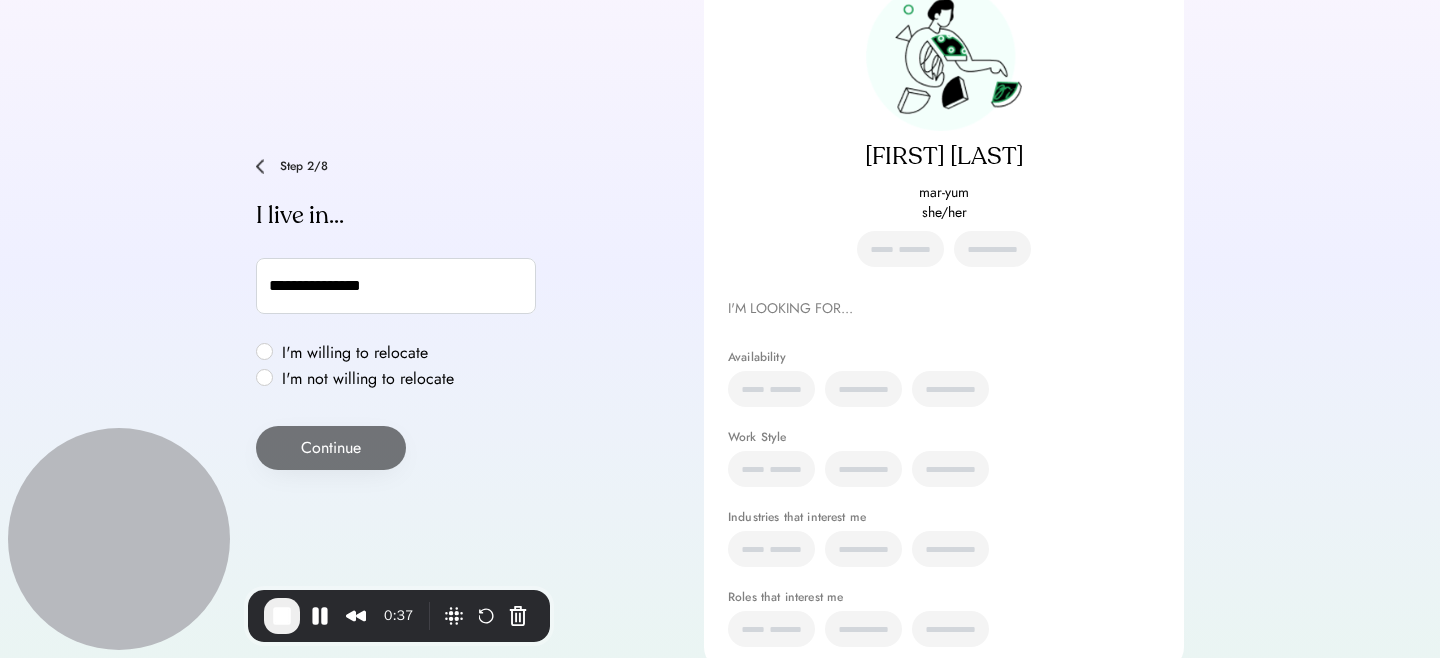 type on "**********" 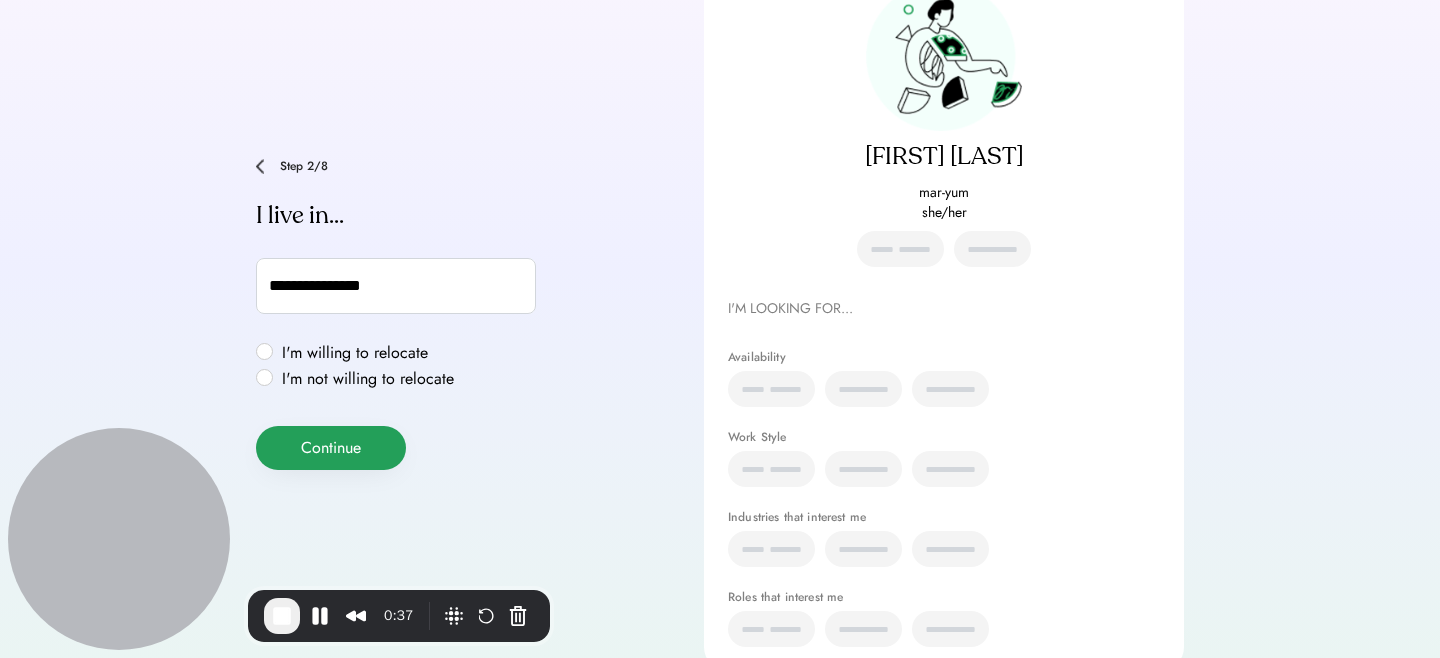 click on "Continue" at bounding box center [331, 448] 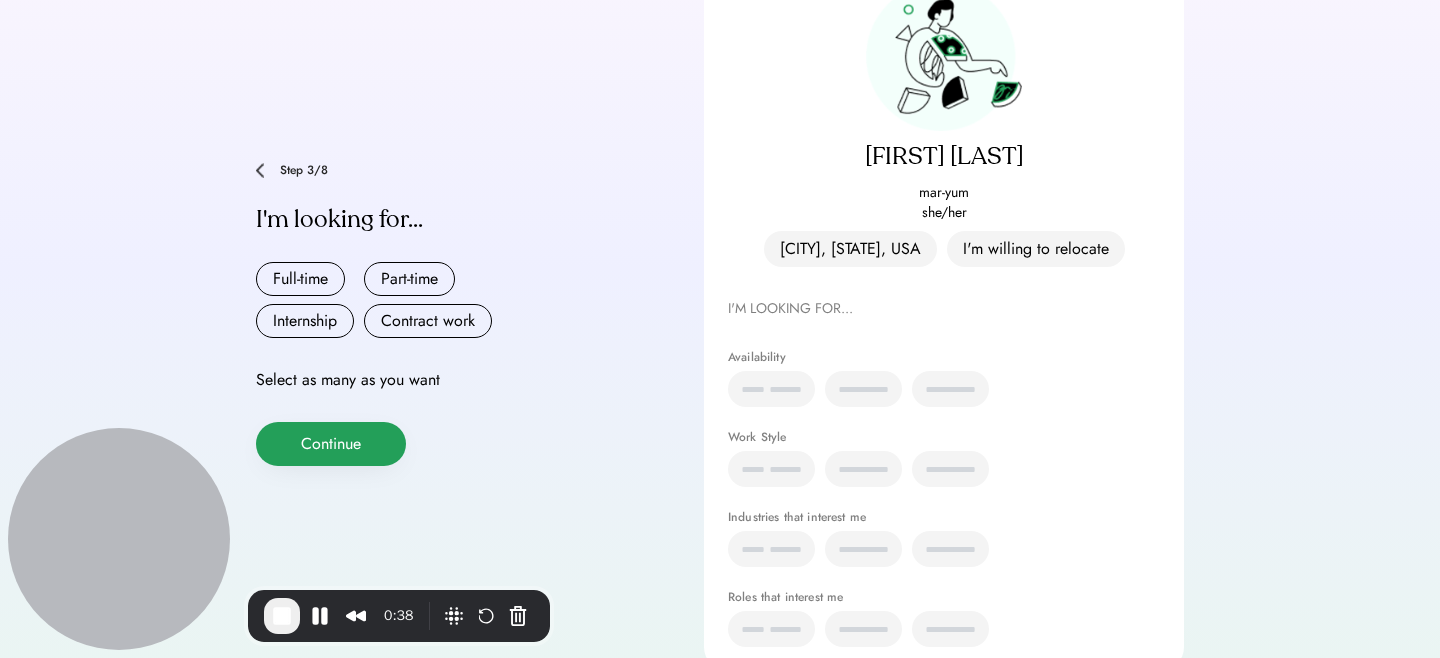 scroll, scrollTop: 219, scrollLeft: 0, axis: vertical 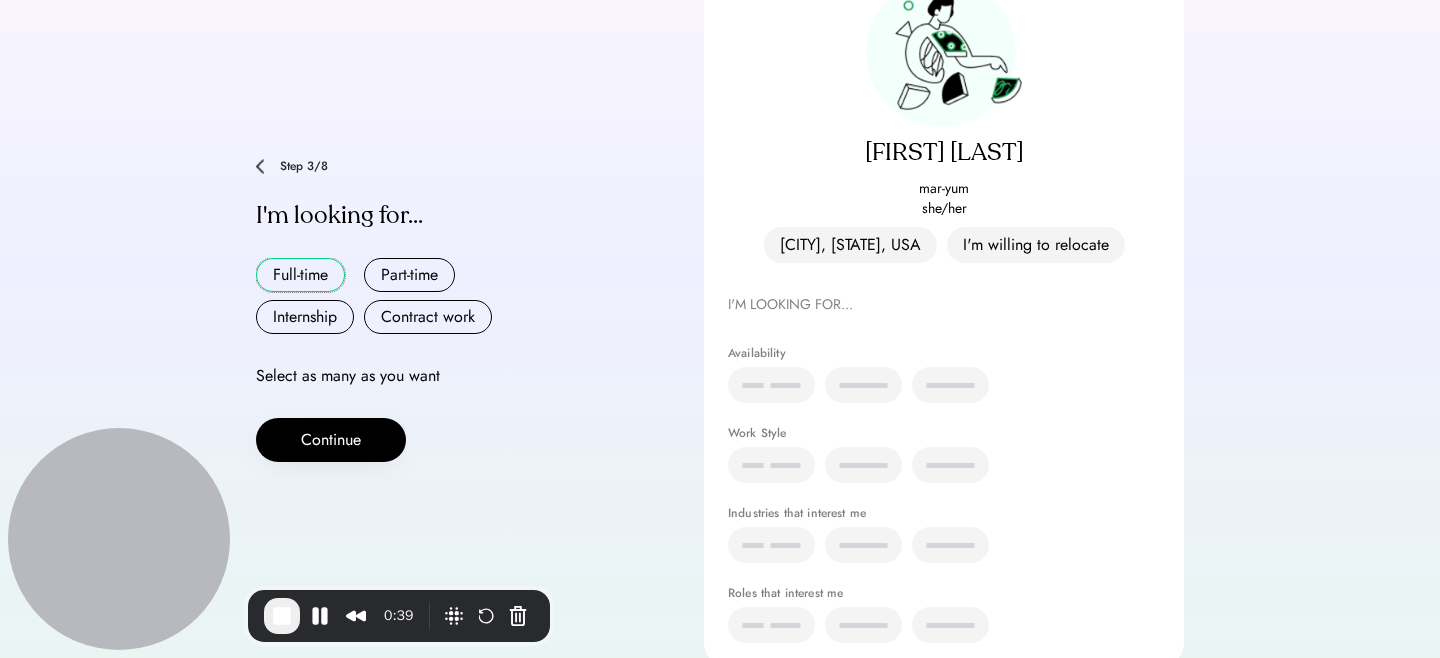 click on "Full-time" at bounding box center [300, 275] 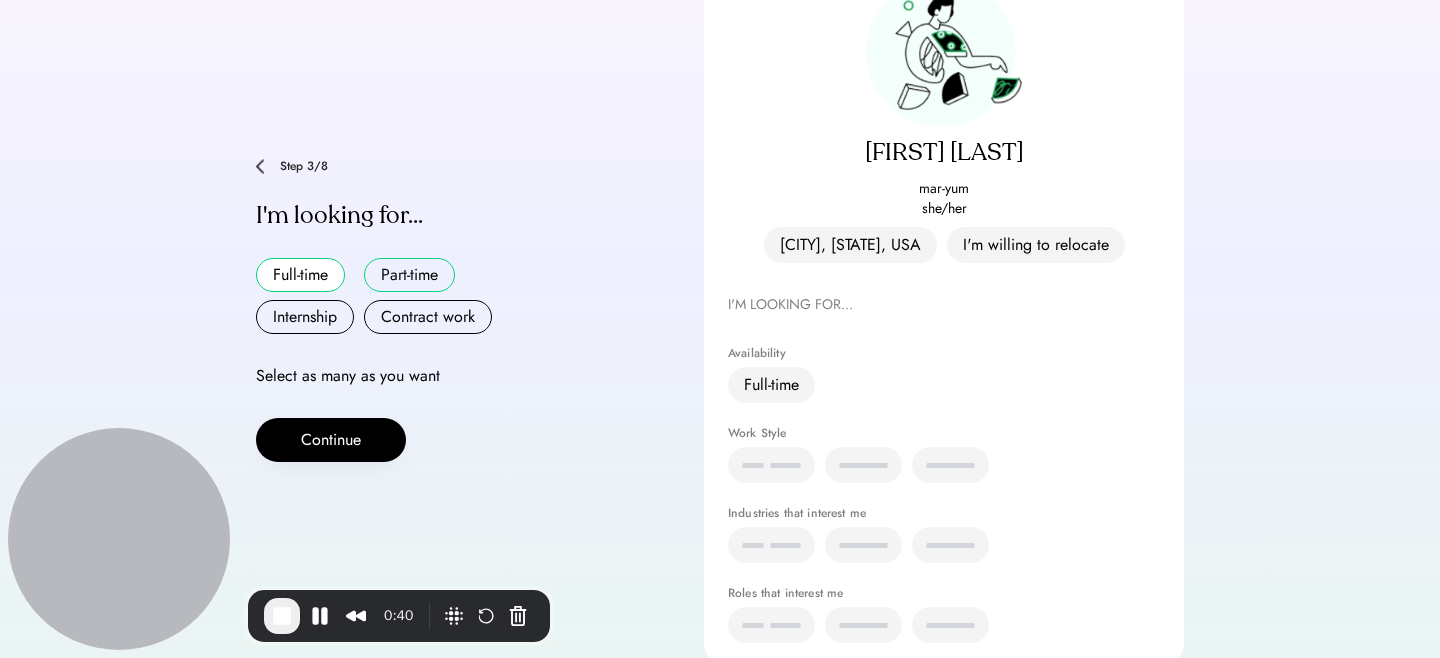 click on "Part-time" at bounding box center (409, 275) 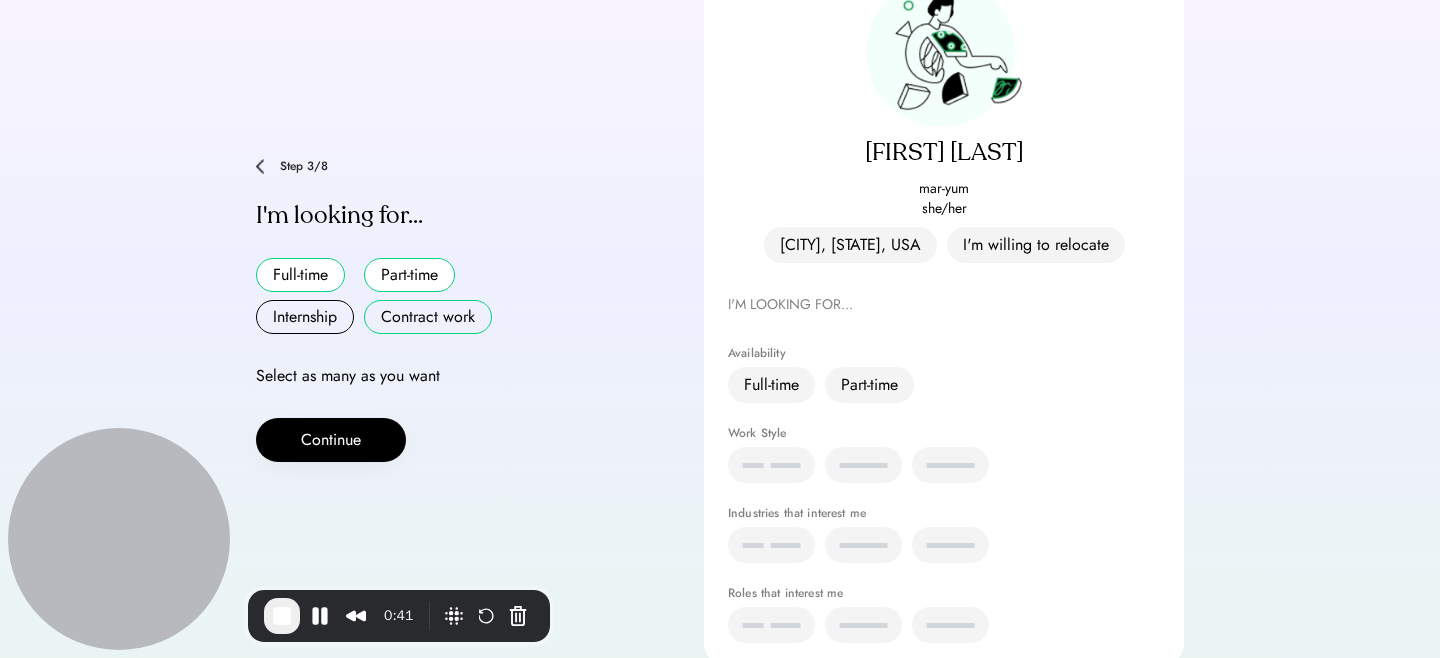 click on "Contract work" at bounding box center (428, 317) 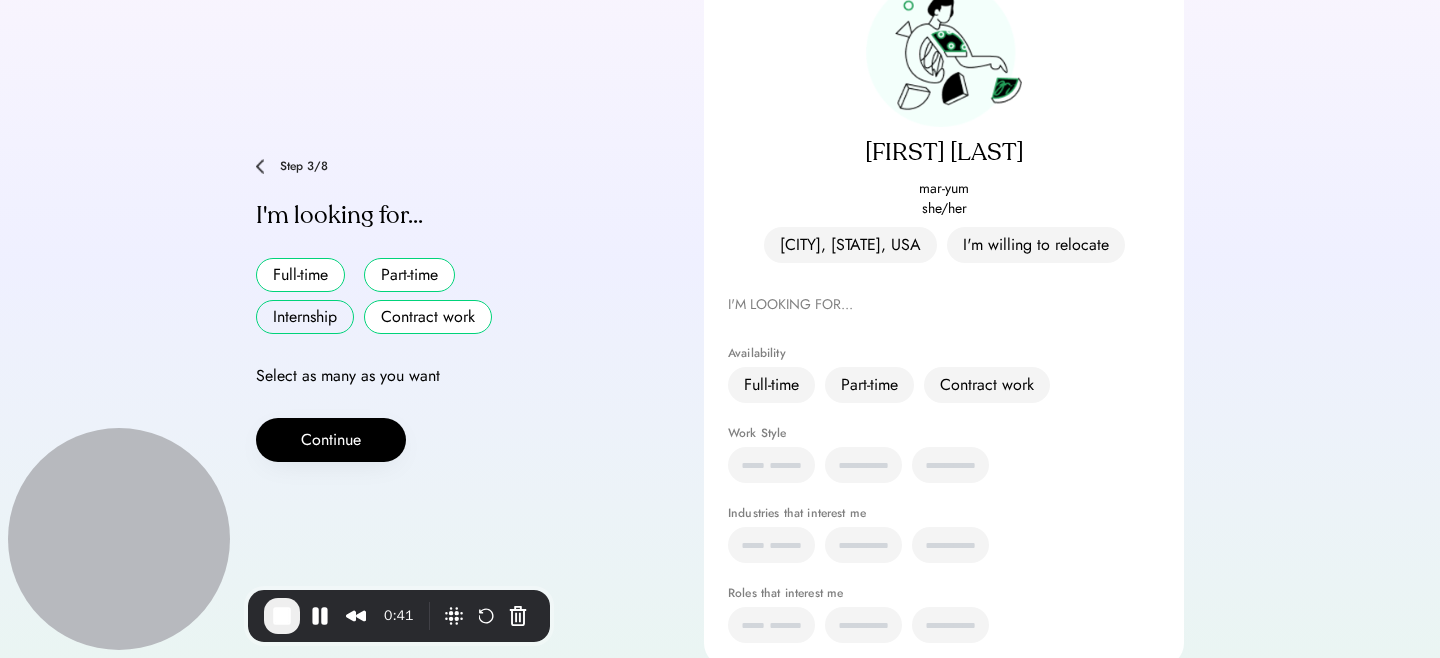 click on "Internship" at bounding box center (305, 317) 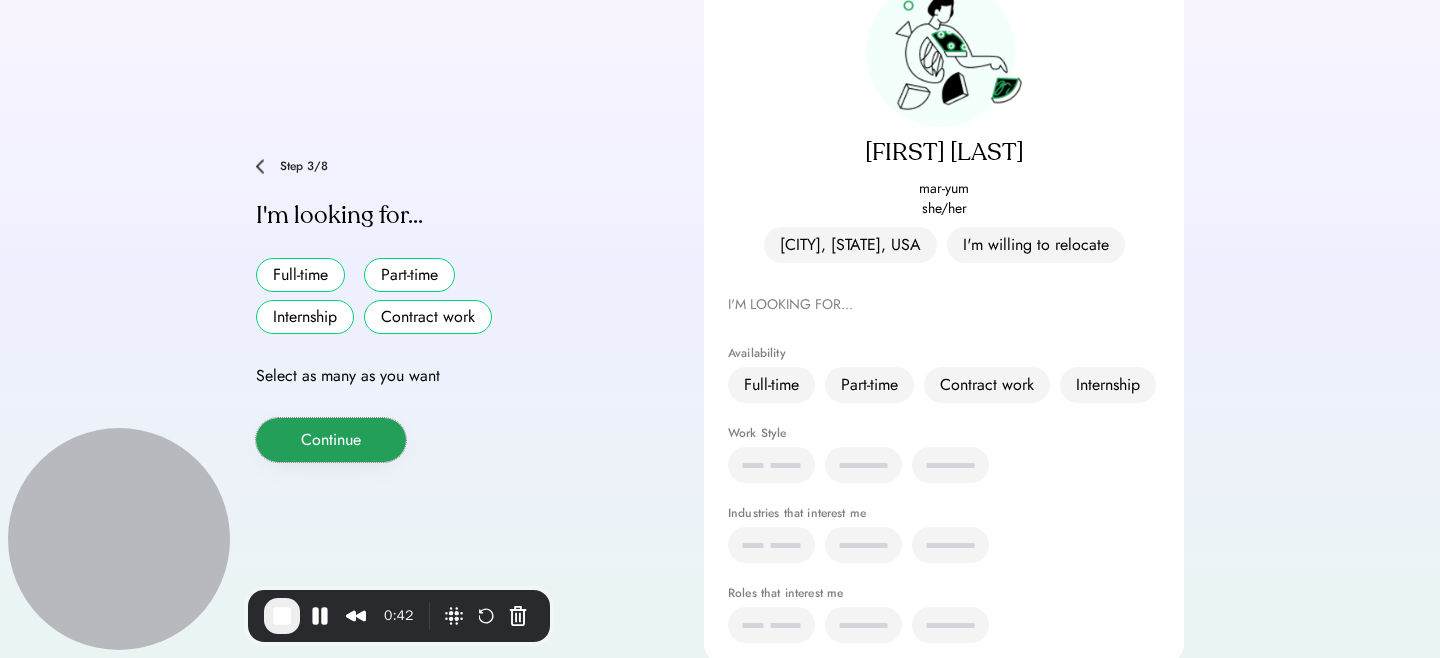 click on "Continue" at bounding box center [331, 440] 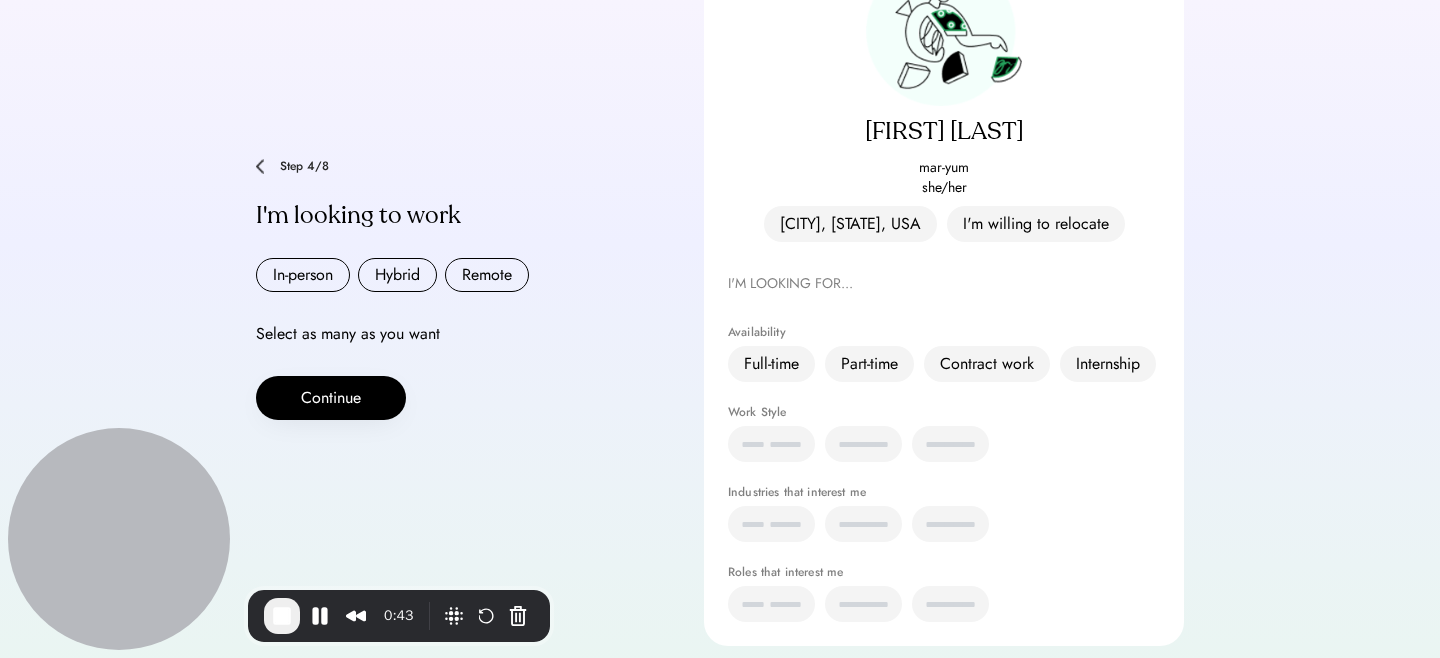 click on "In-person" at bounding box center (303, 275) 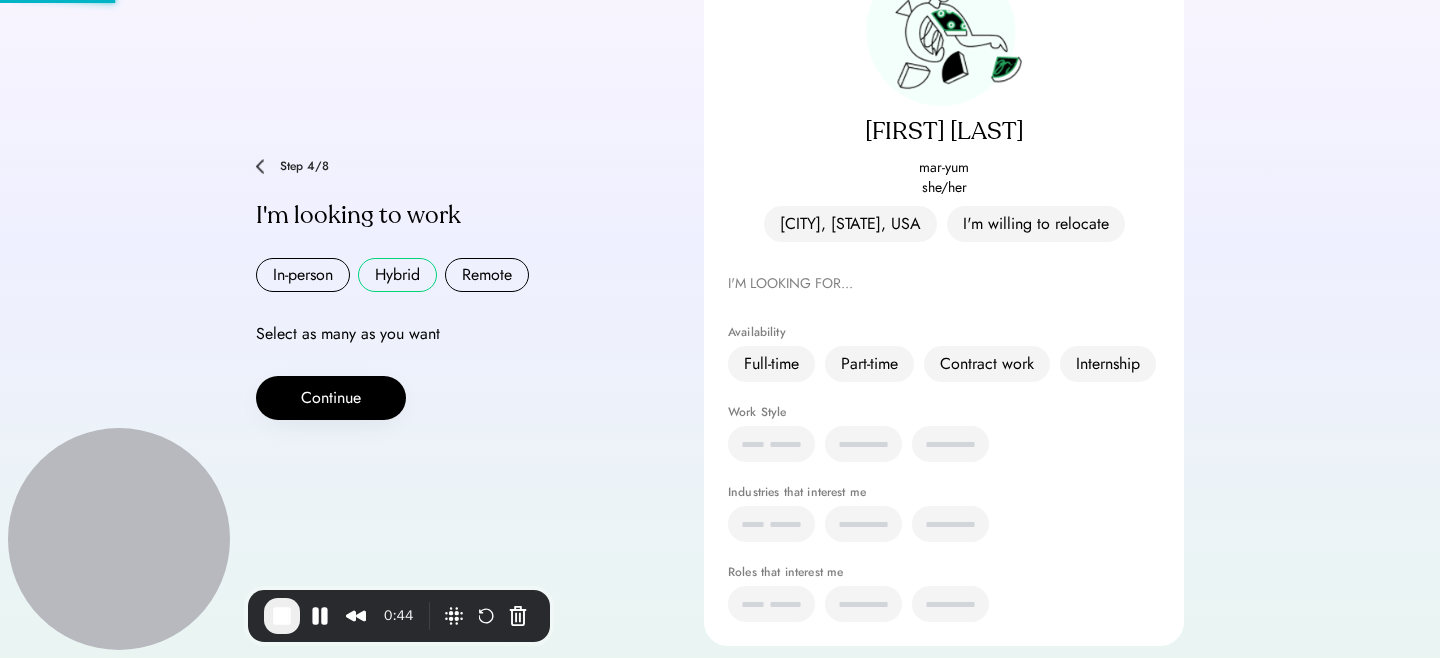 click on "Hybrid" at bounding box center [397, 275] 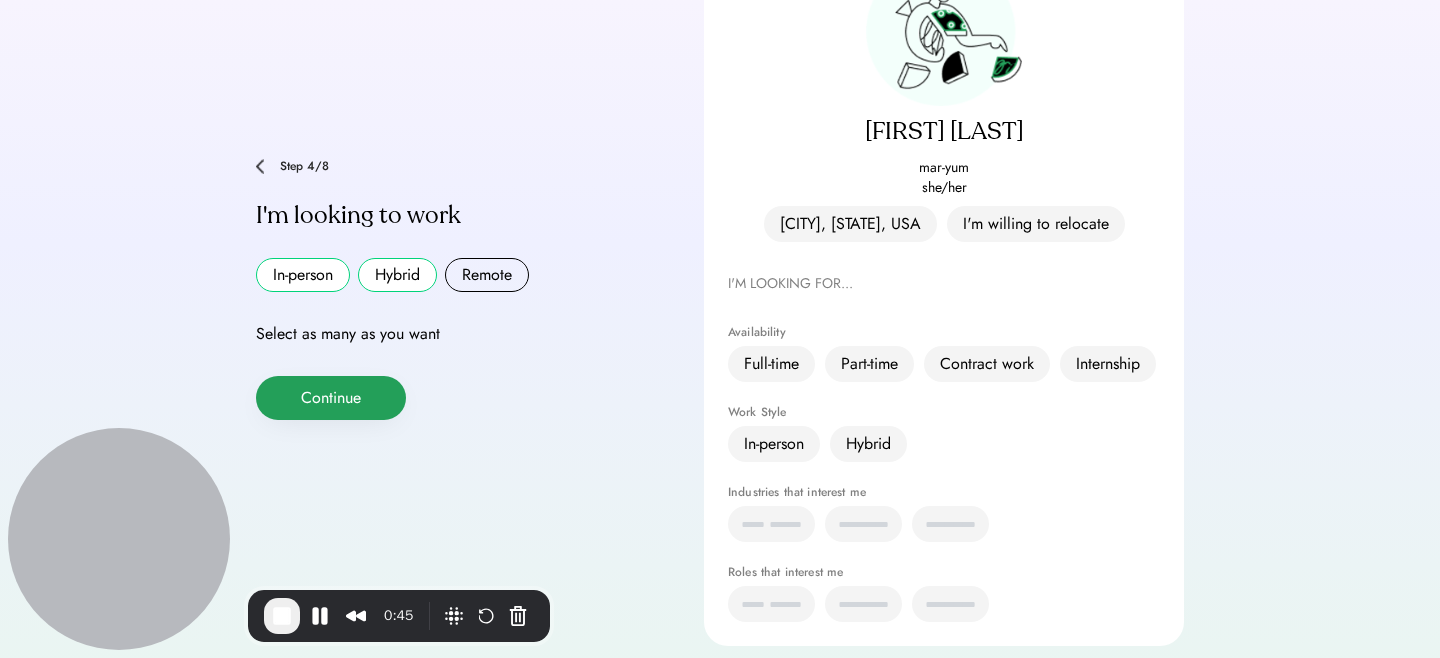 click on "Continue" at bounding box center (331, 398) 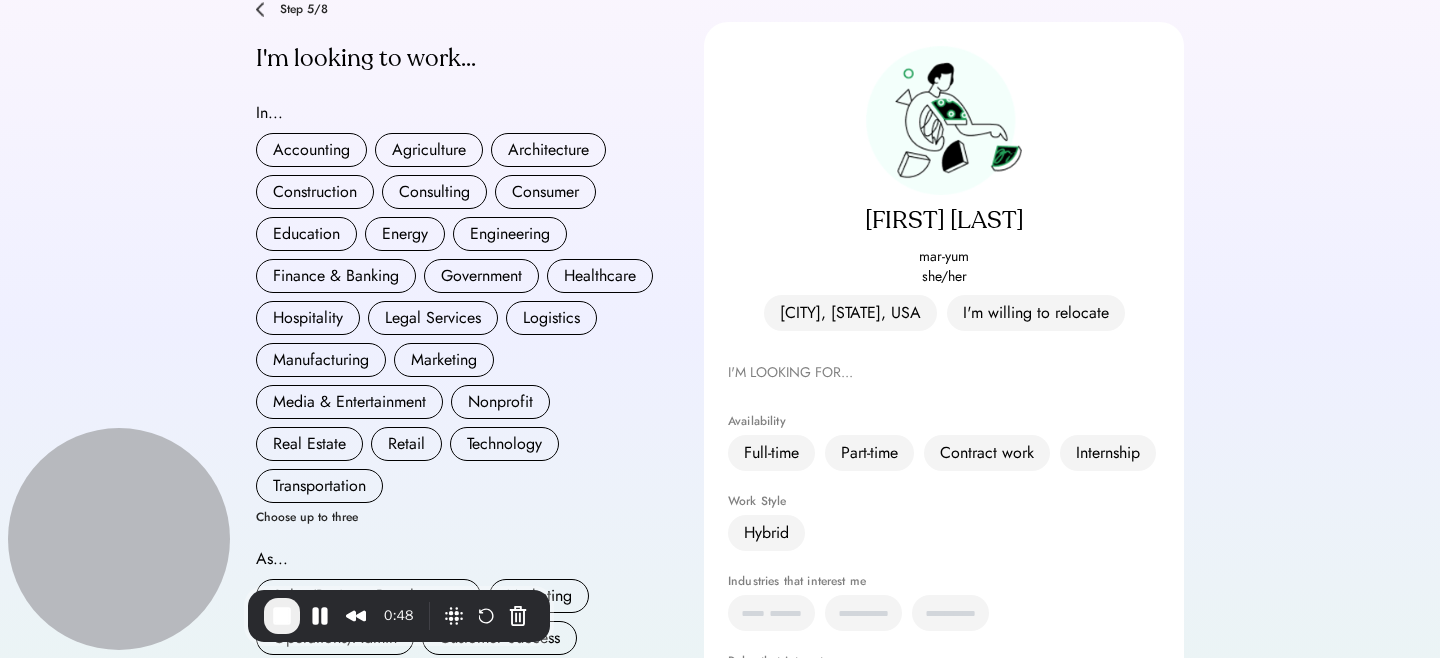 scroll, scrollTop: 206, scrollLeft: 0, axis: vertical 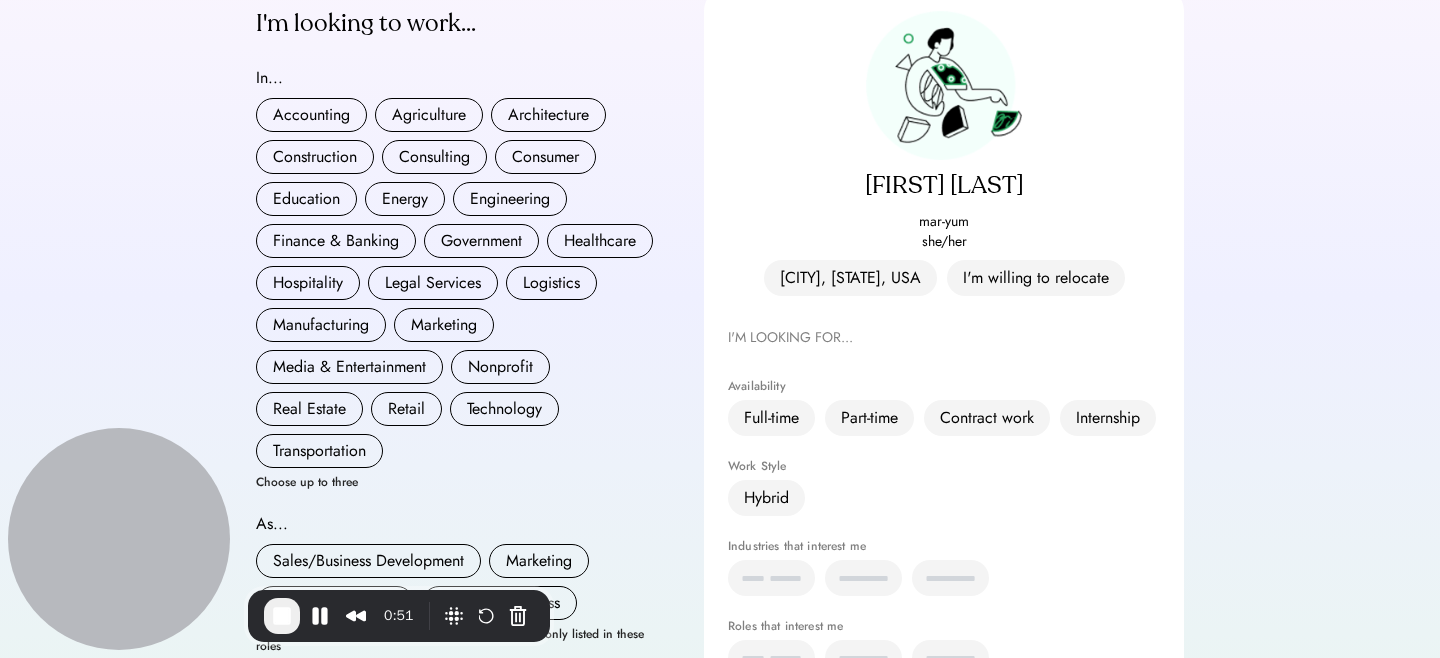 click on "Marketing" at bounding box center [444, 325] 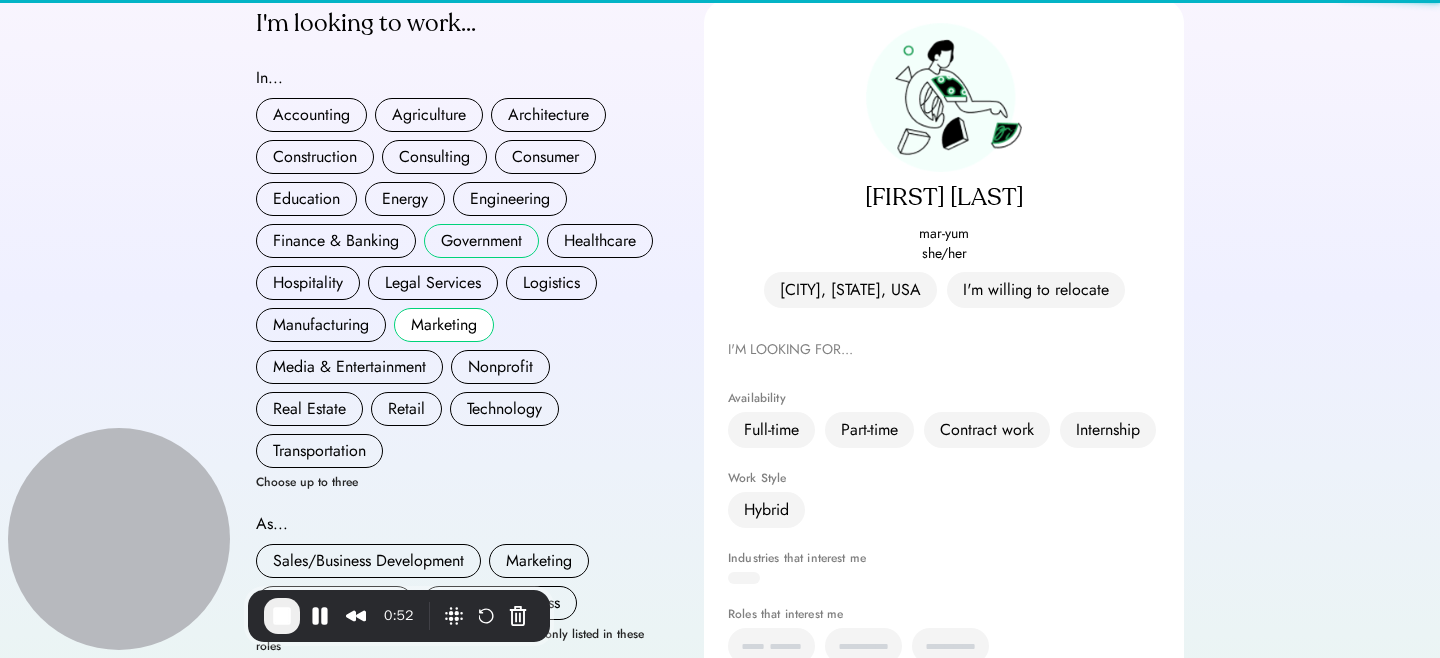 click on "Government" at bounding box center (481, 241) 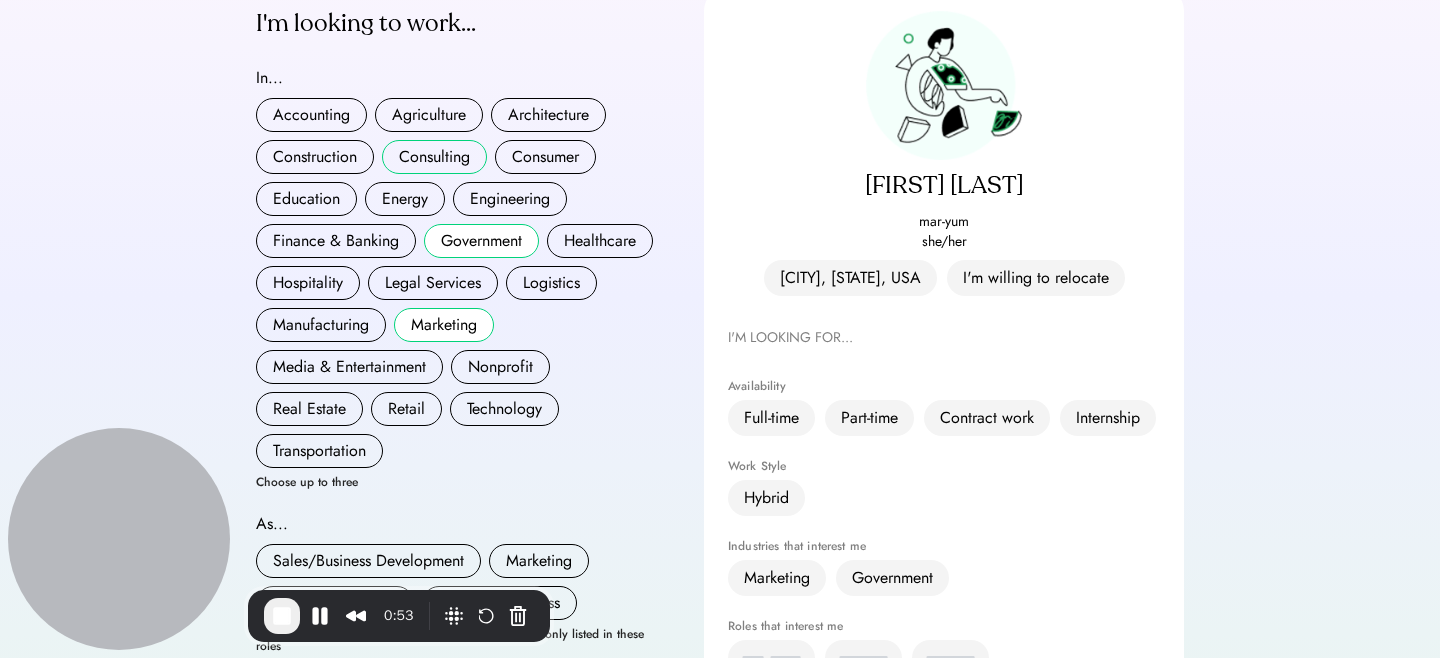 click on "Consulting" at bounding box center [434, 157] 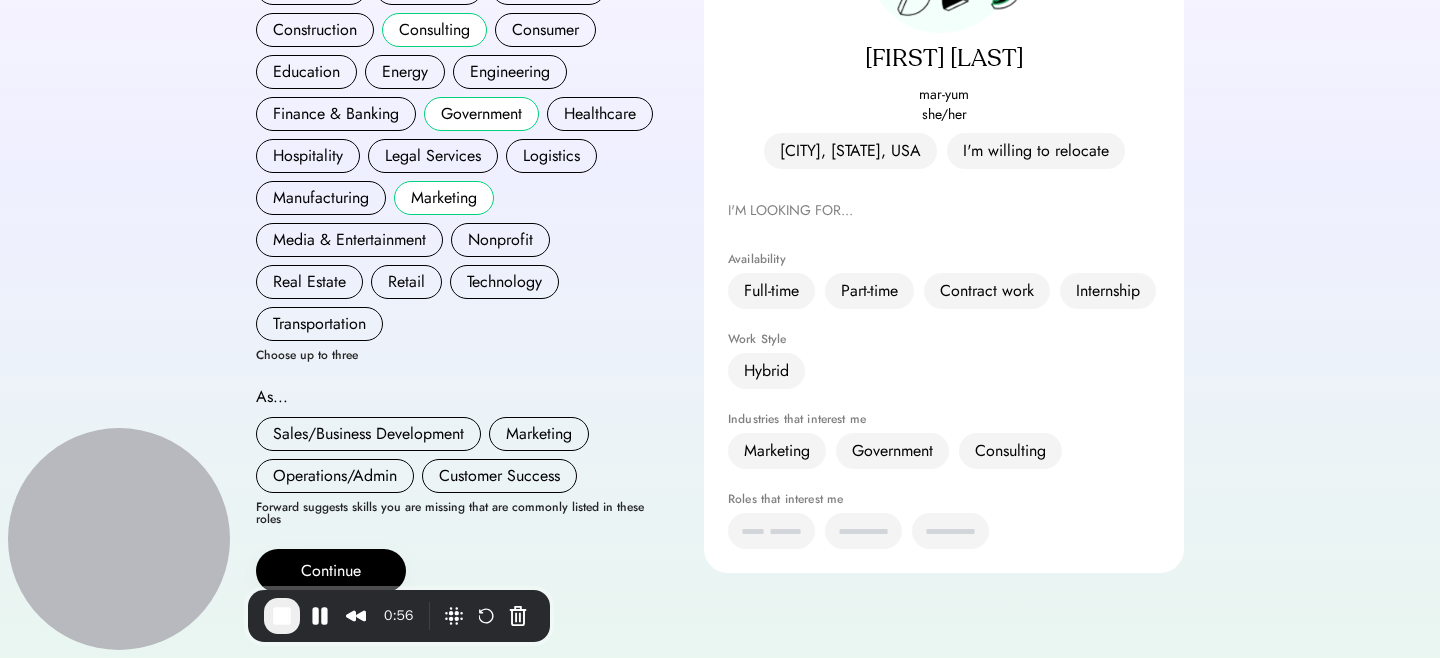 scroll, scrollTop: 347, scrollLeft: 0, axis: vertical 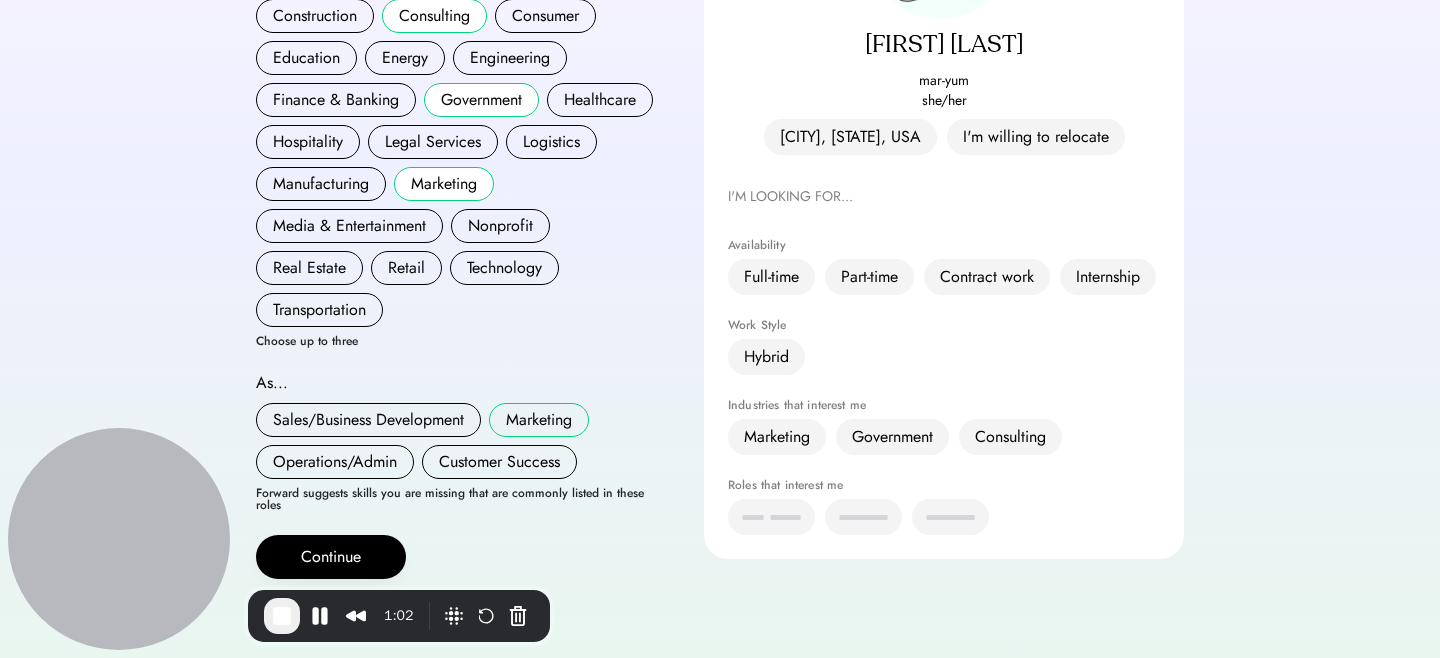 click on "Marketing" at bounding box center [539, 420] 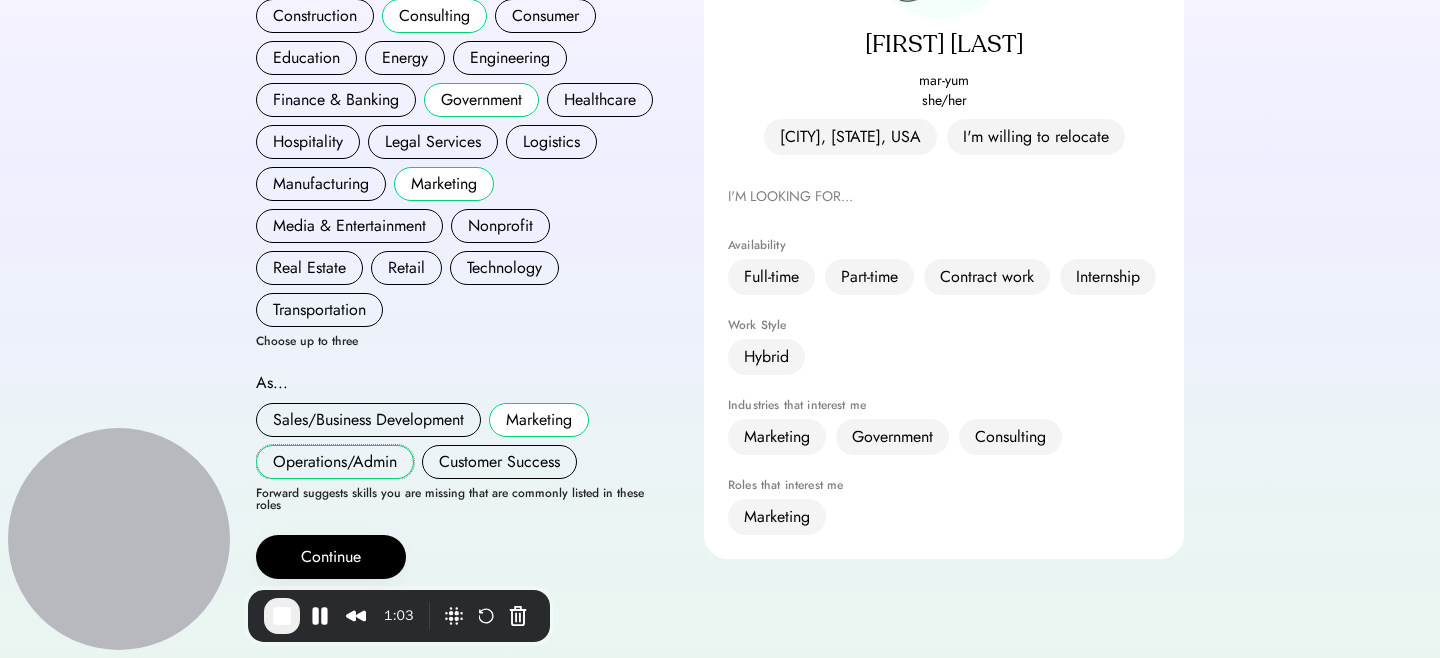 click on "Operations/Admin" at bounding box center [335, 462] 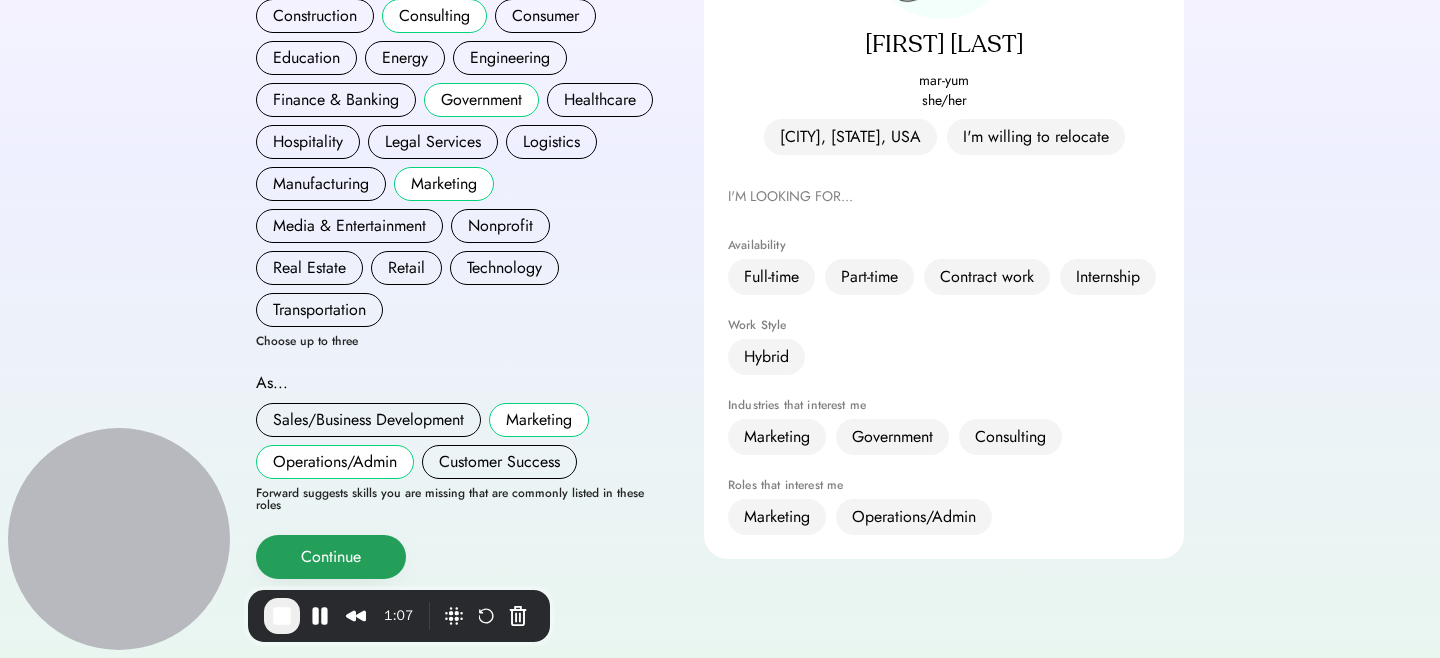 click on "Continue" at bounding box center [331, 557] 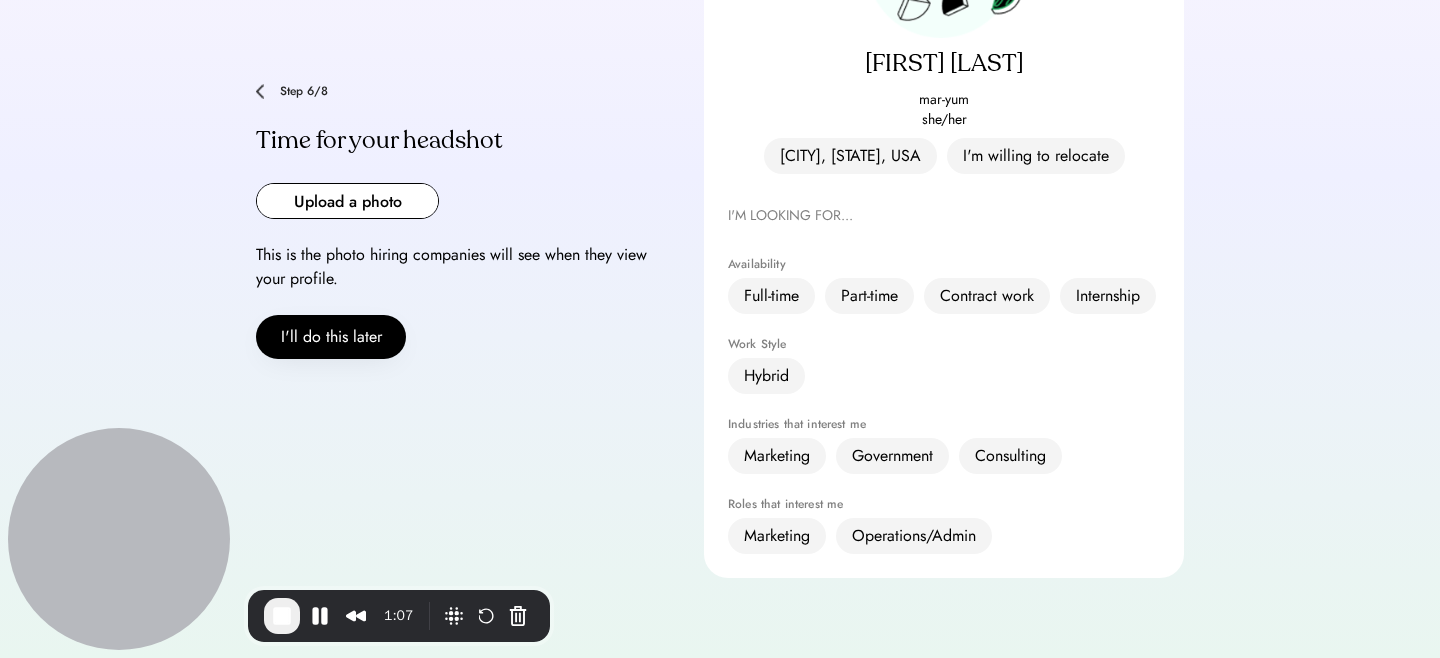 scroll, scrollTop: 307, scrollLeft: 0, axis: vertical 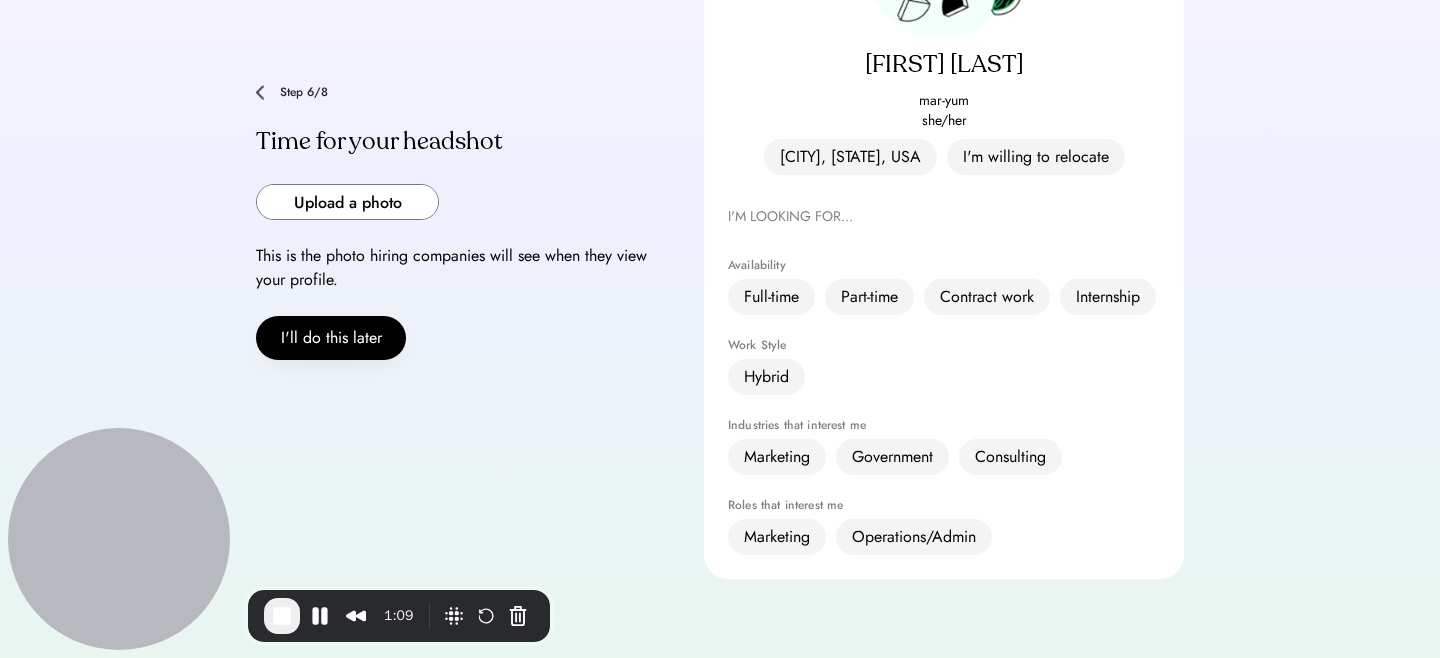 click at bounding box center (347, 202) 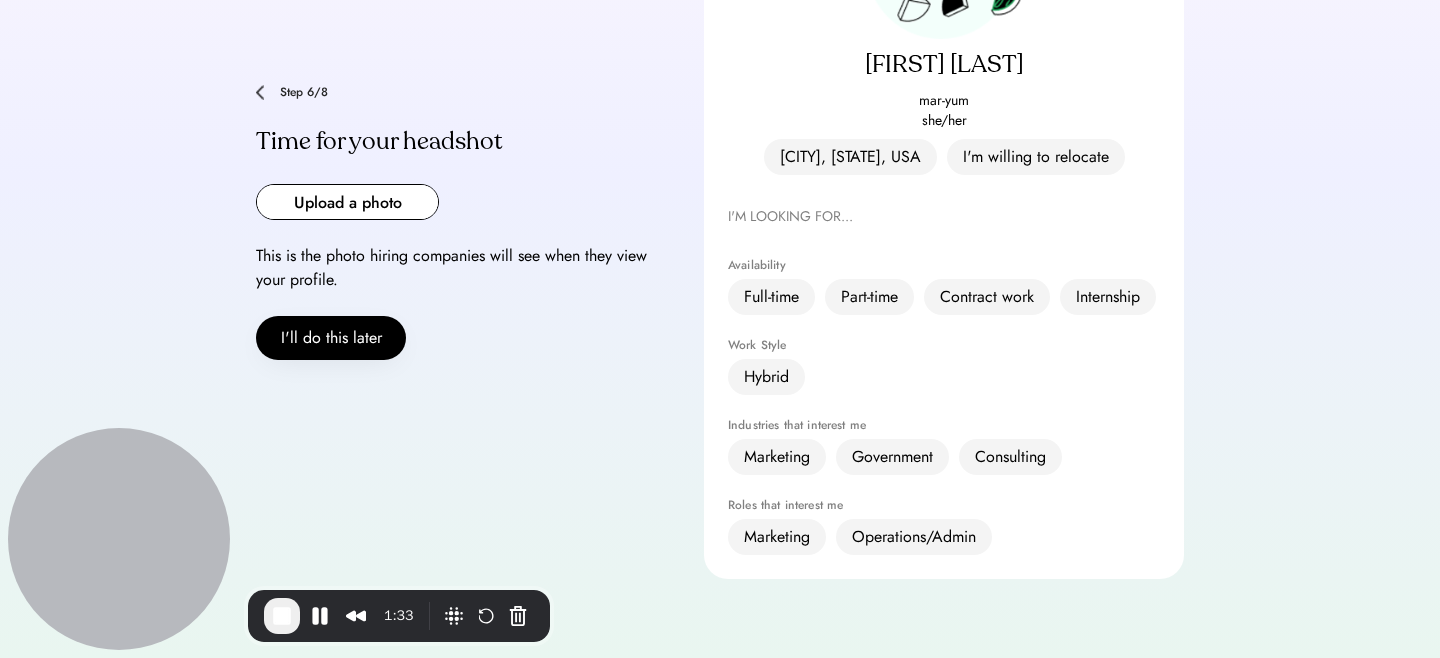 type on "**********" 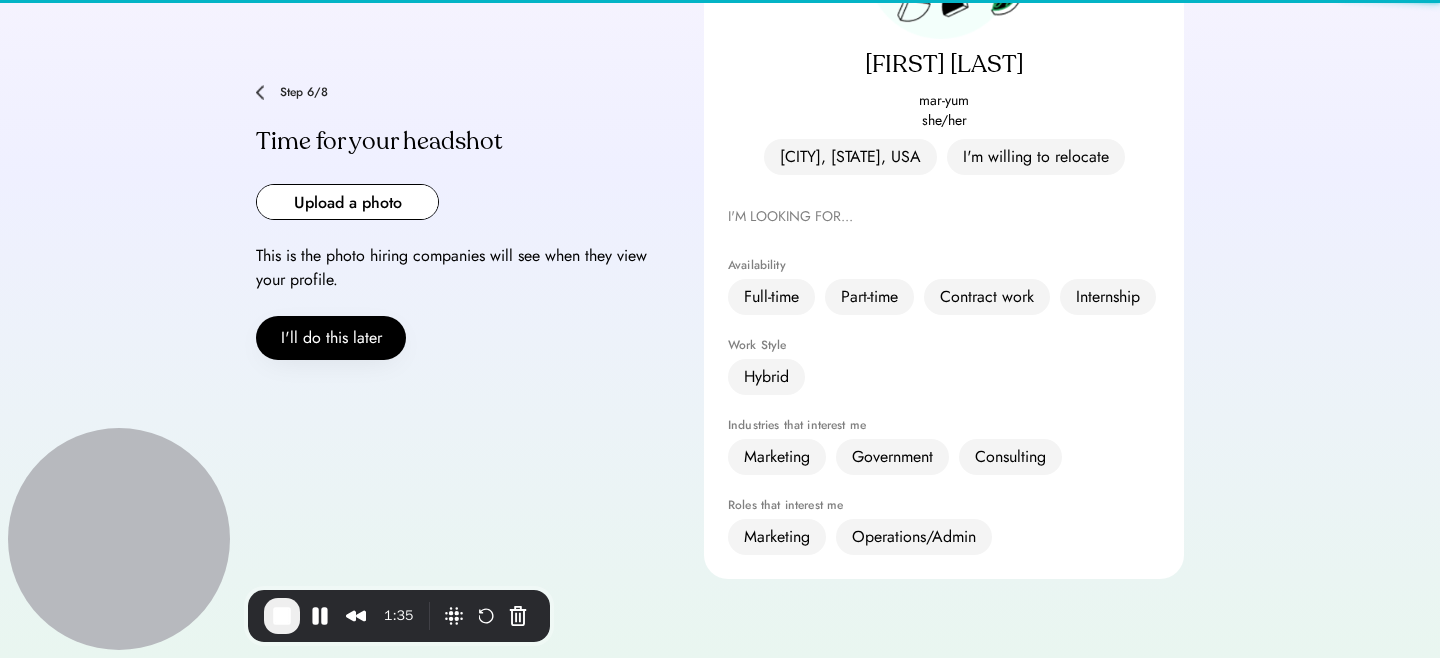 type 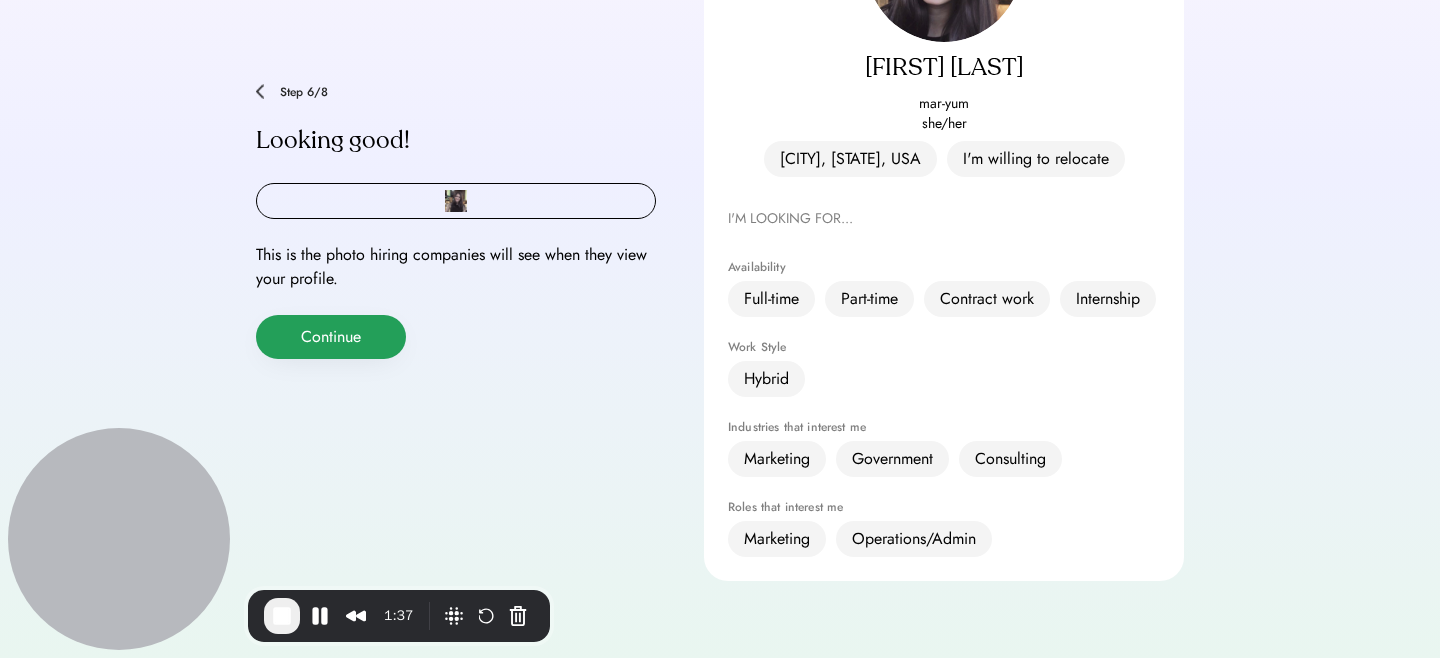 click on "Continue" at bounding box center [331, 337] 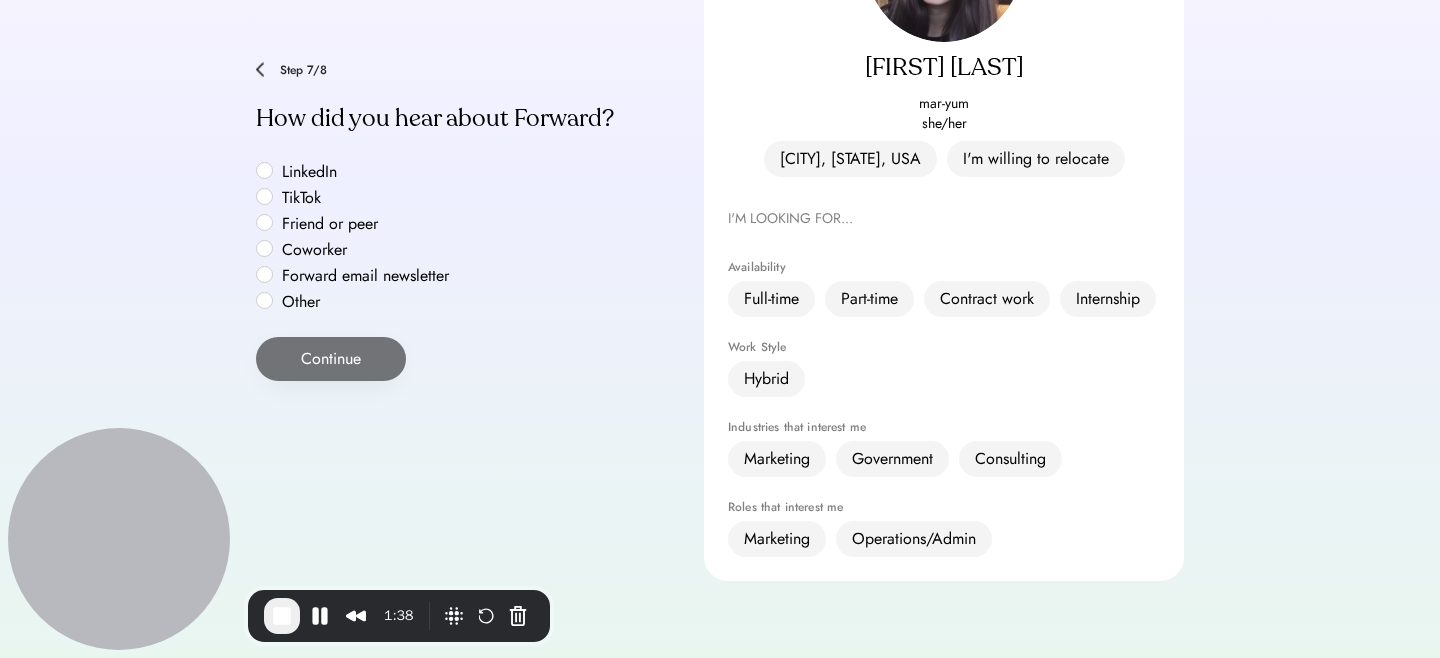 scroll, scrollTop: 289, scrollLeft: 0, axis: vertical 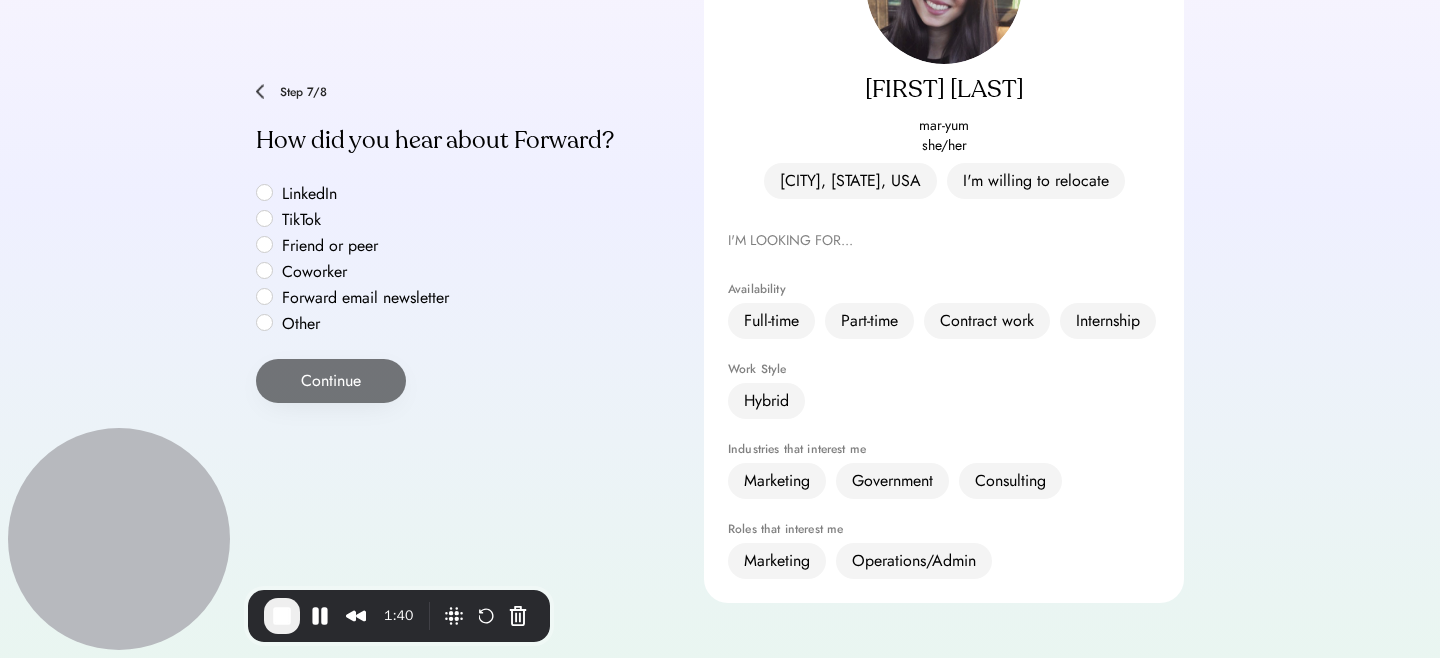 click on "Forward email newsletter" at bounding box center (366, 298) 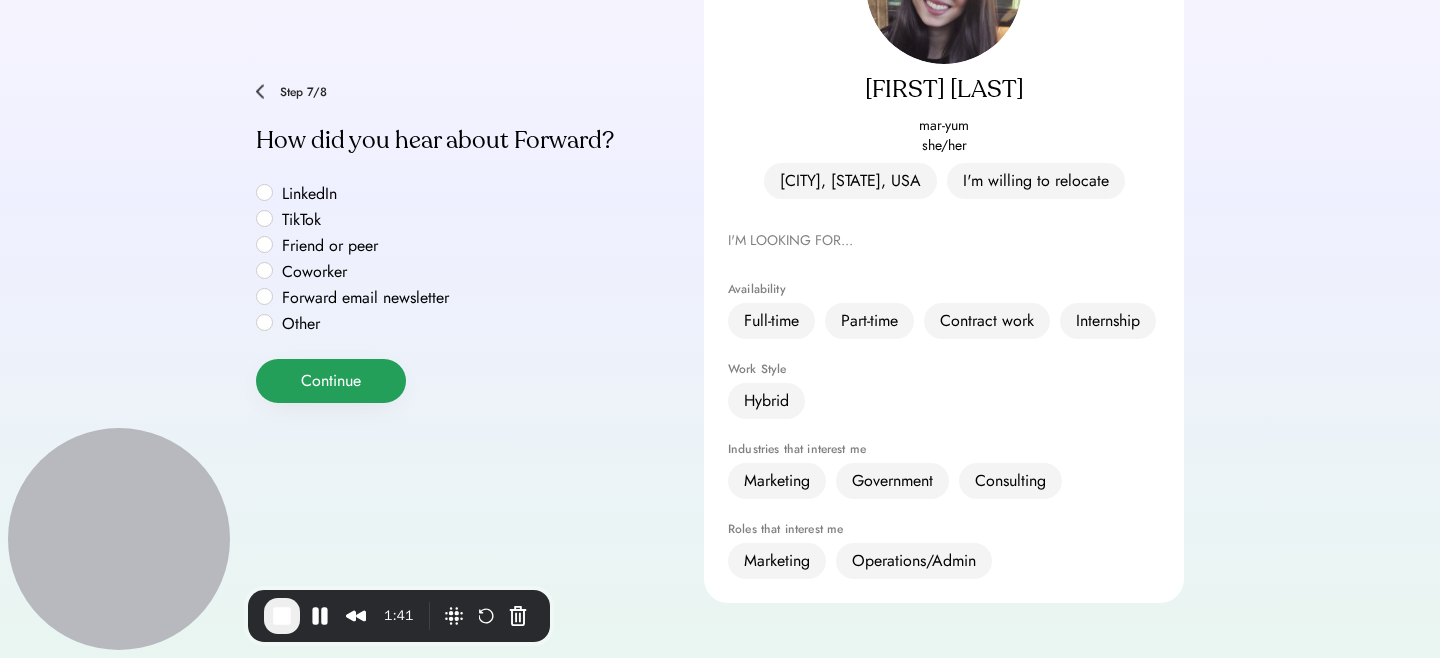 click on "Continue" at bounding box center [331, 381] 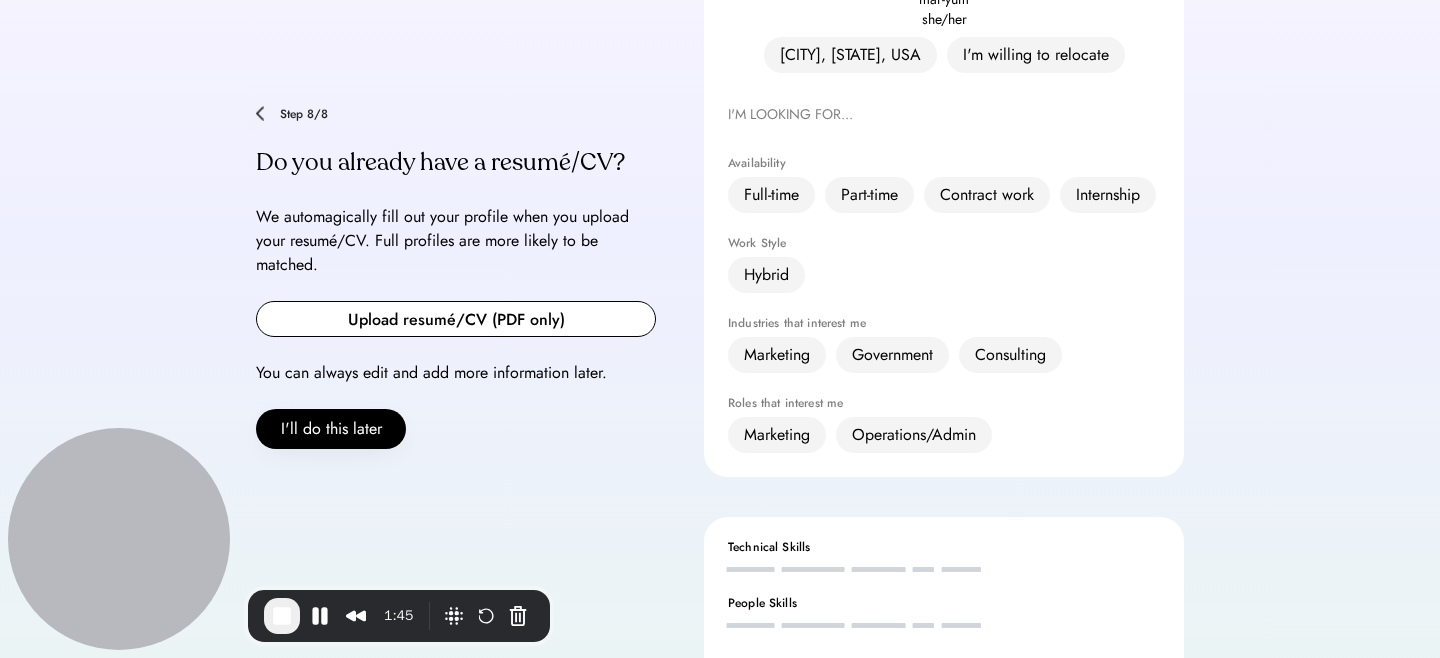 scroll, scrollTop: 407, scrollLeft: 0, axis: vertical 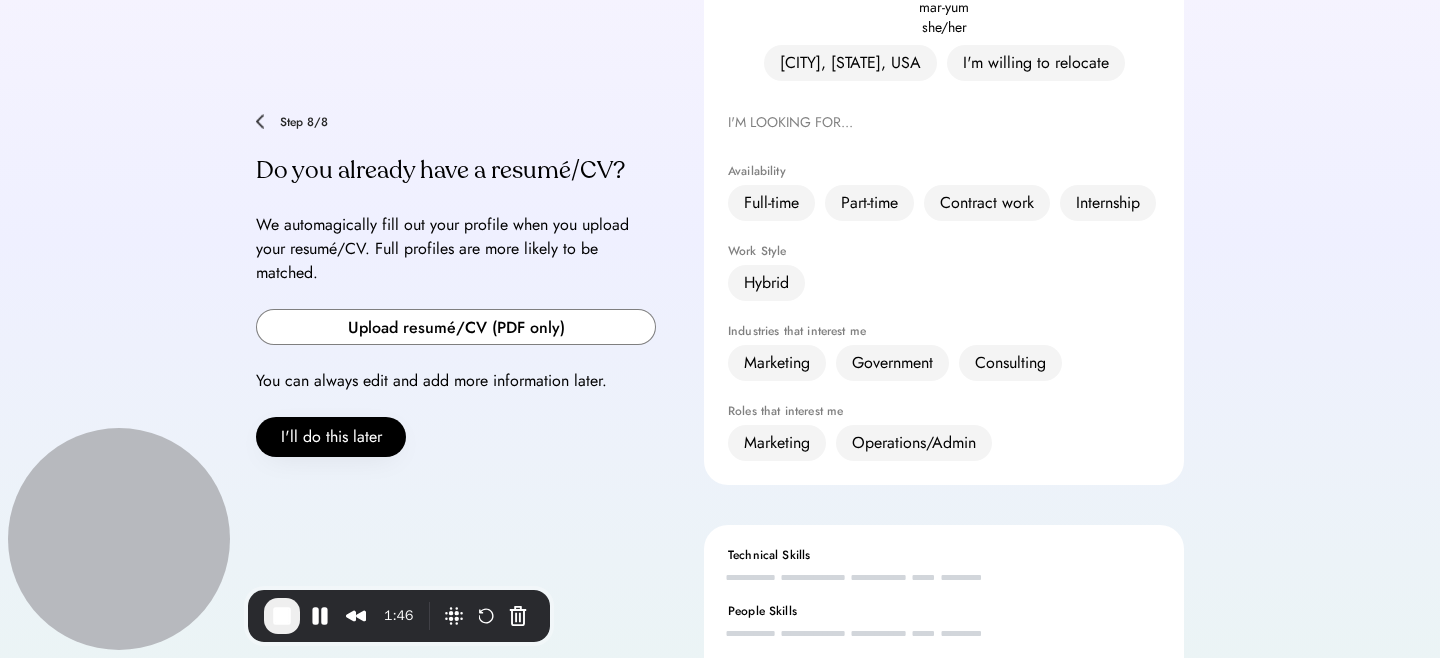click at bounding box center [456, 327] 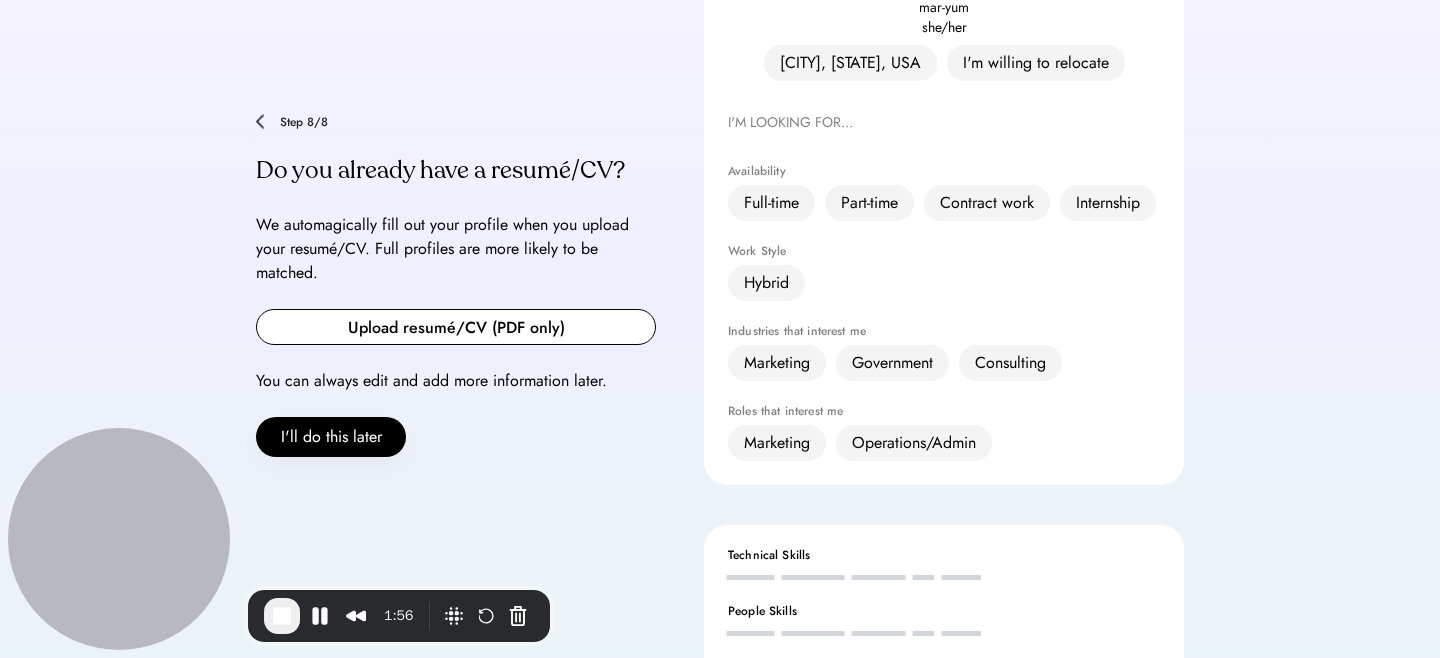 type on "**********" 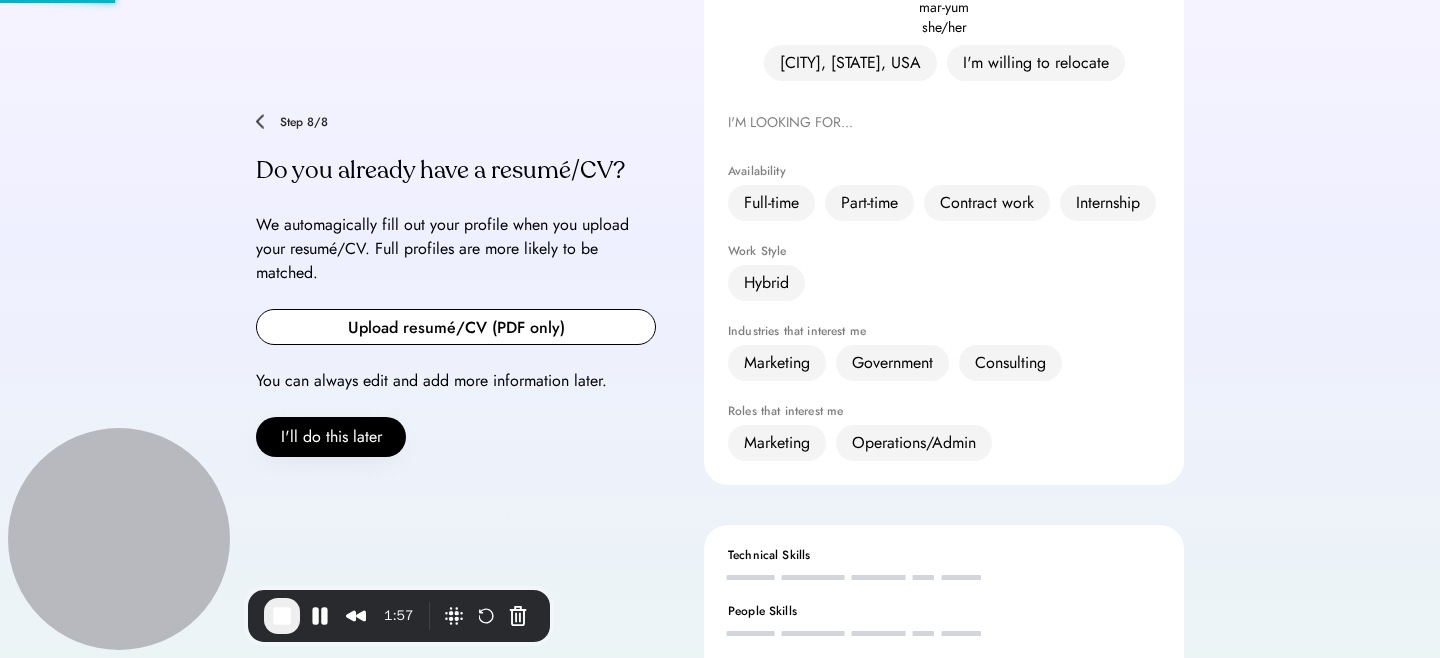 type 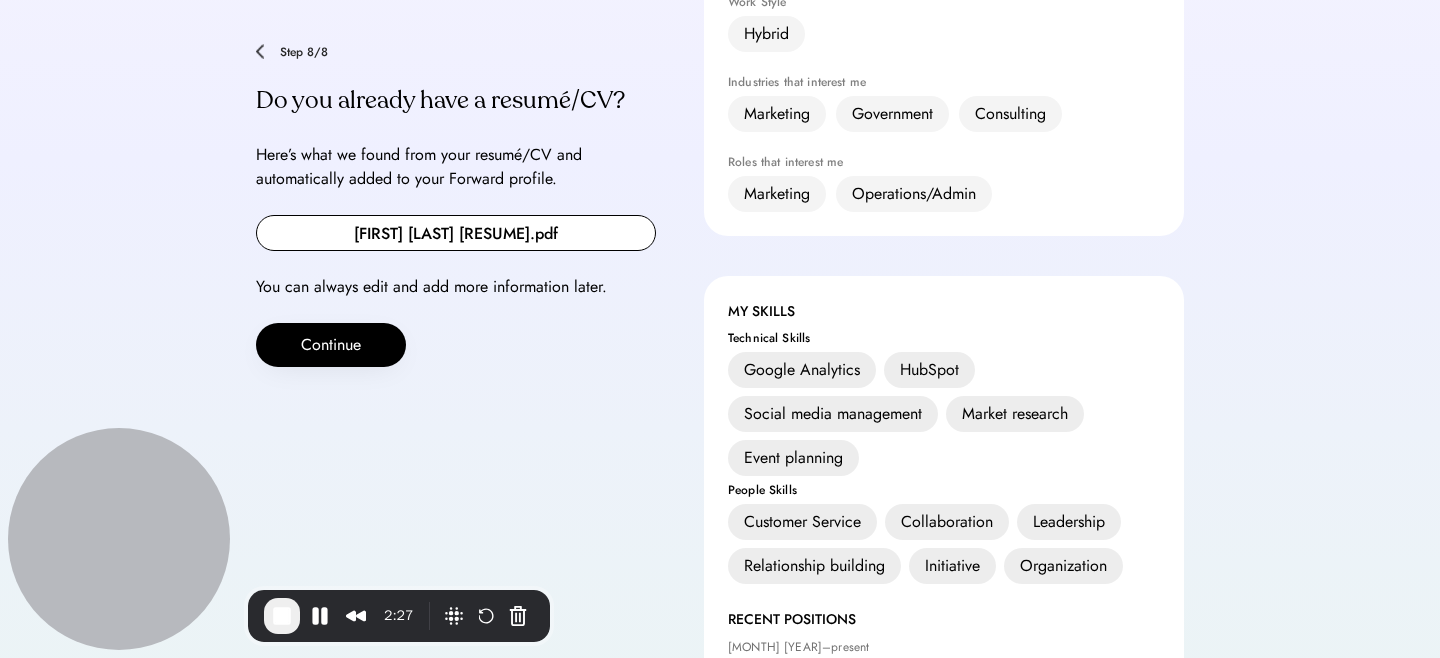 scroll, scrollTop: 650, scrollLeft: 0, axis: vertical 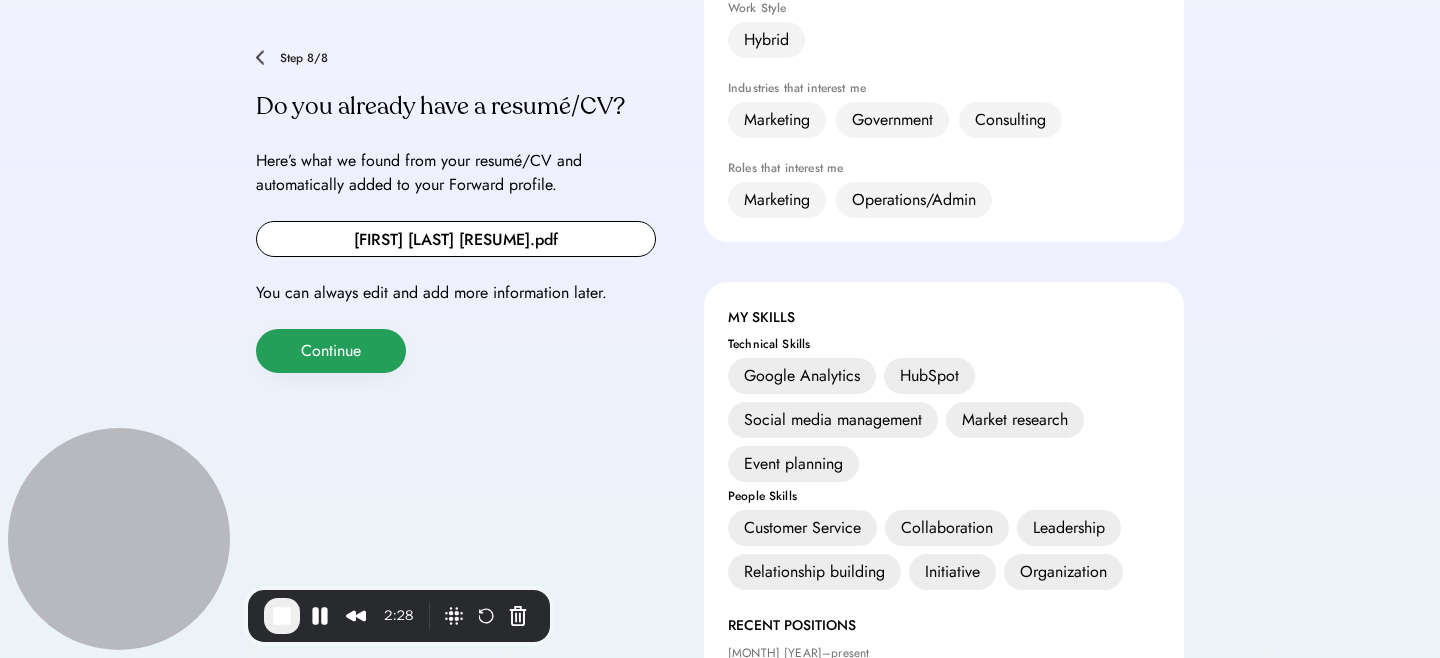 click on "Continue" at bounding box center [331, 351] 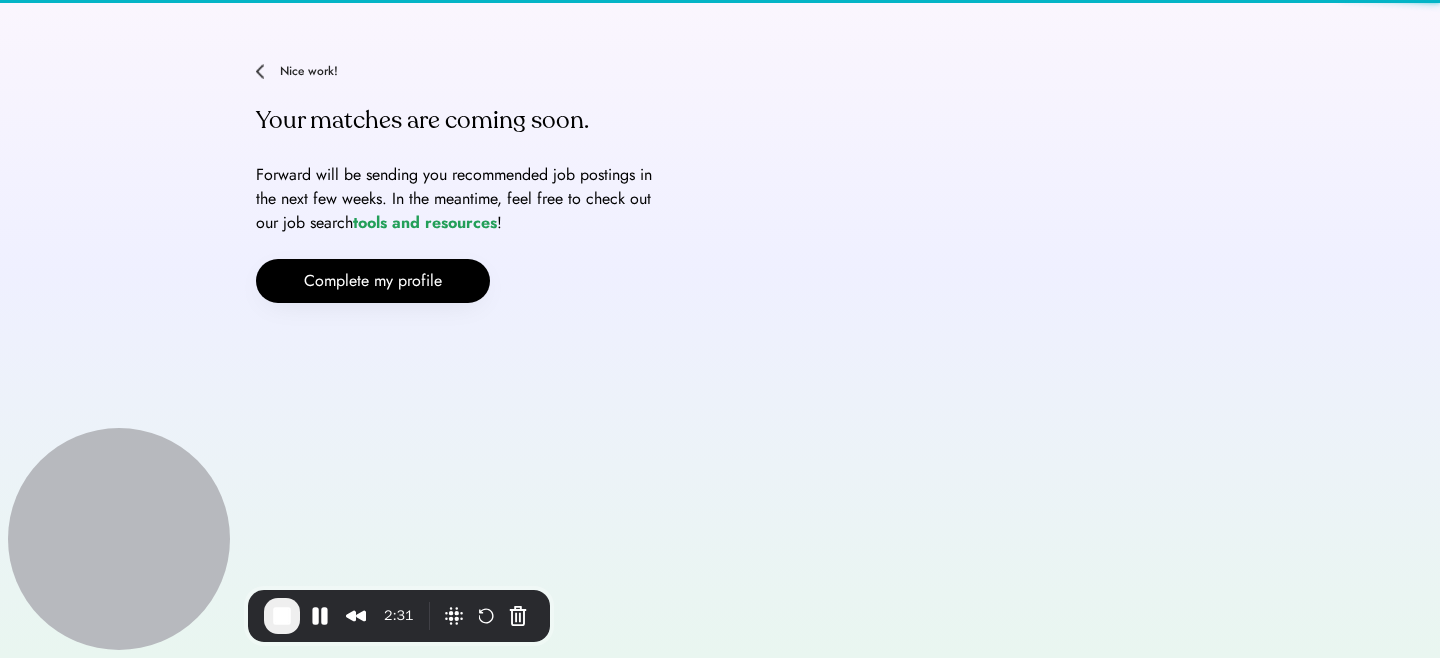 scroll, scrollTop: 109, scrollLeft: 0, axis: vertical 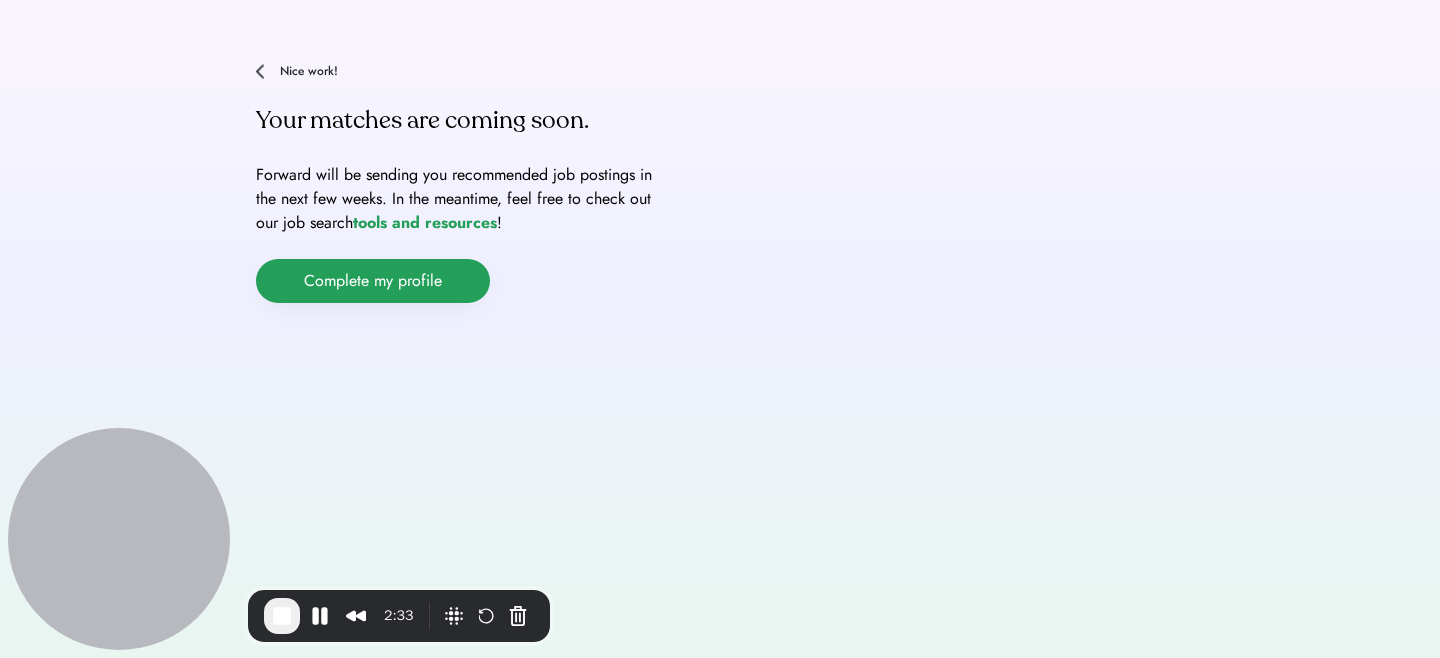click on "Complete my profile" at bounding box center [373, 281] 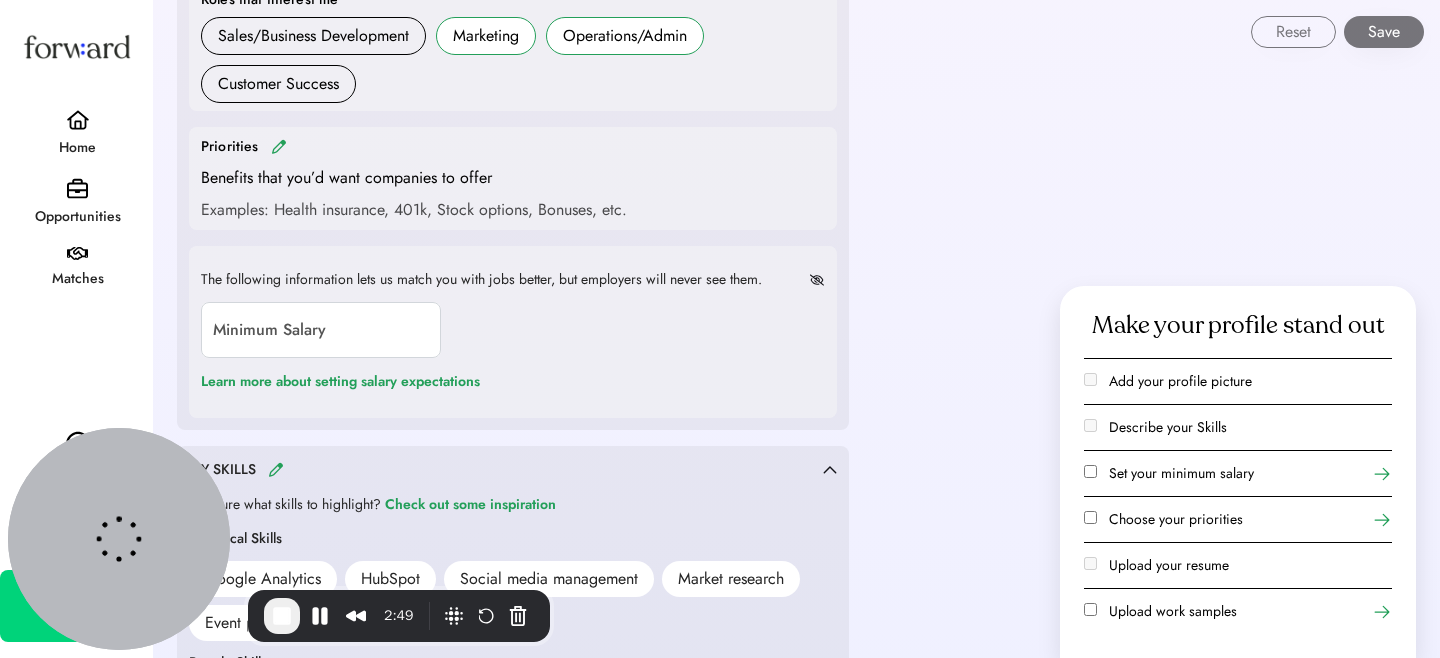 scroll, scrollTop: 947, scrollLeft: 0, axis: vertical 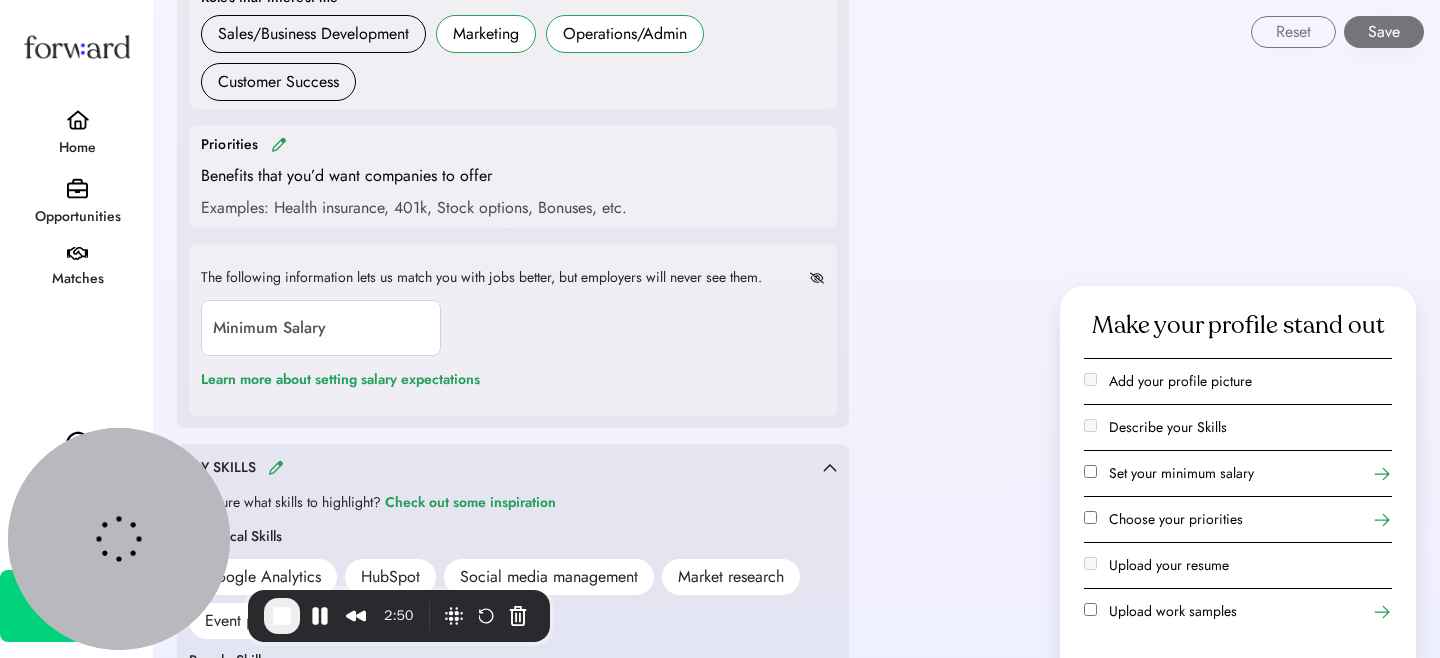 click at bounding box center (279, 144) 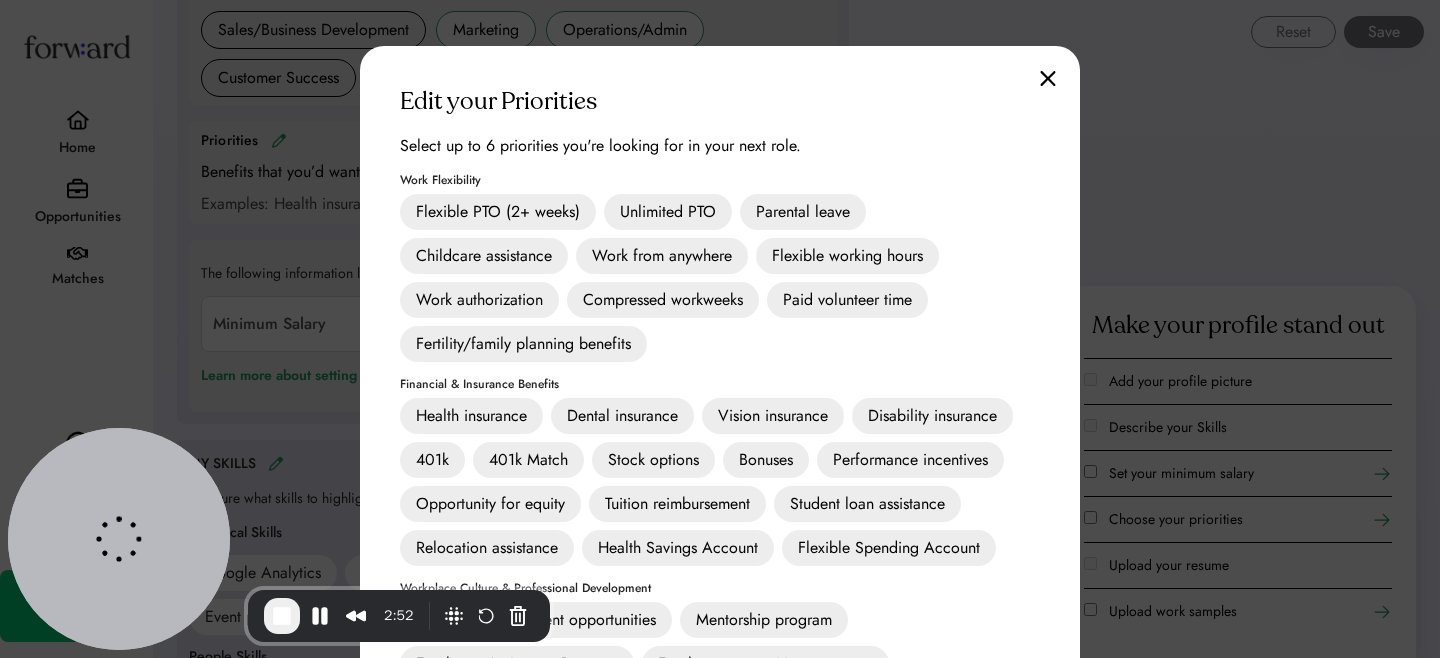scroll, scrollTop: 954, scrollLeft: 0, axis: vertical 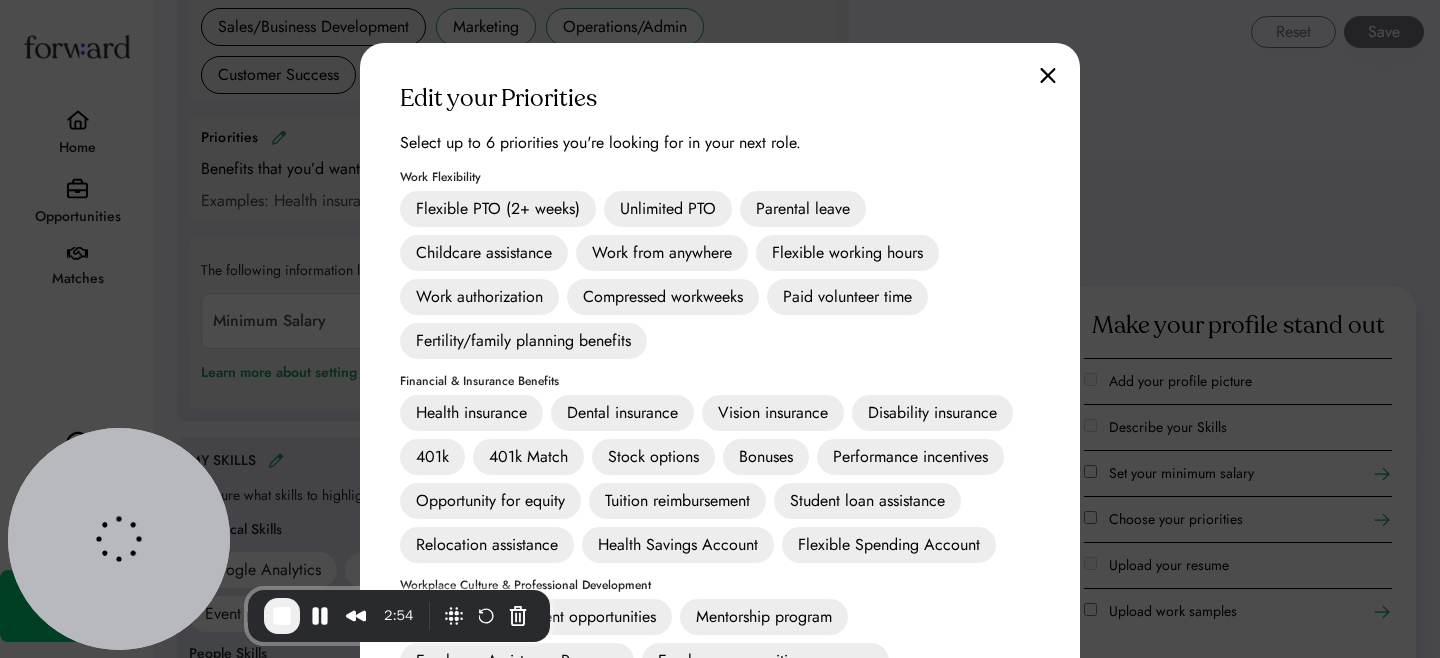 click at bounding box center (1048, 75) 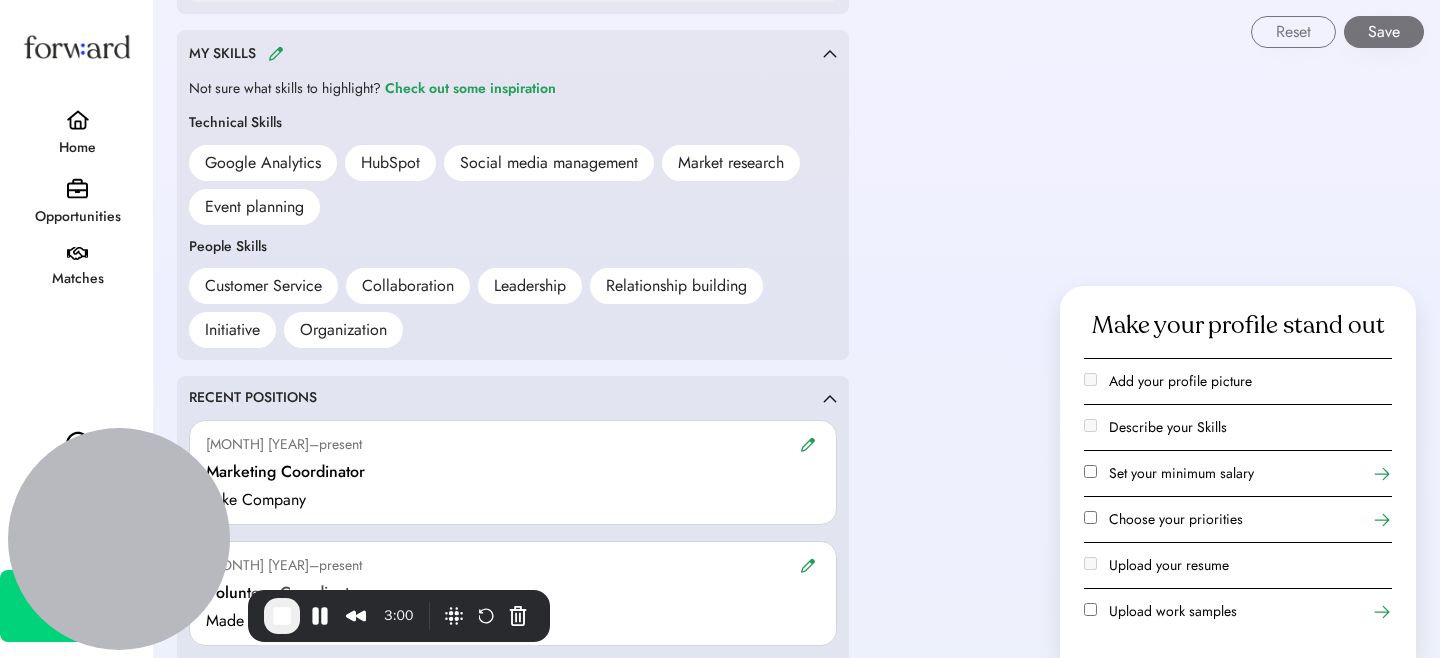 scroll, scrollTop: 1360, scrollLeft: 0, axis: vertical 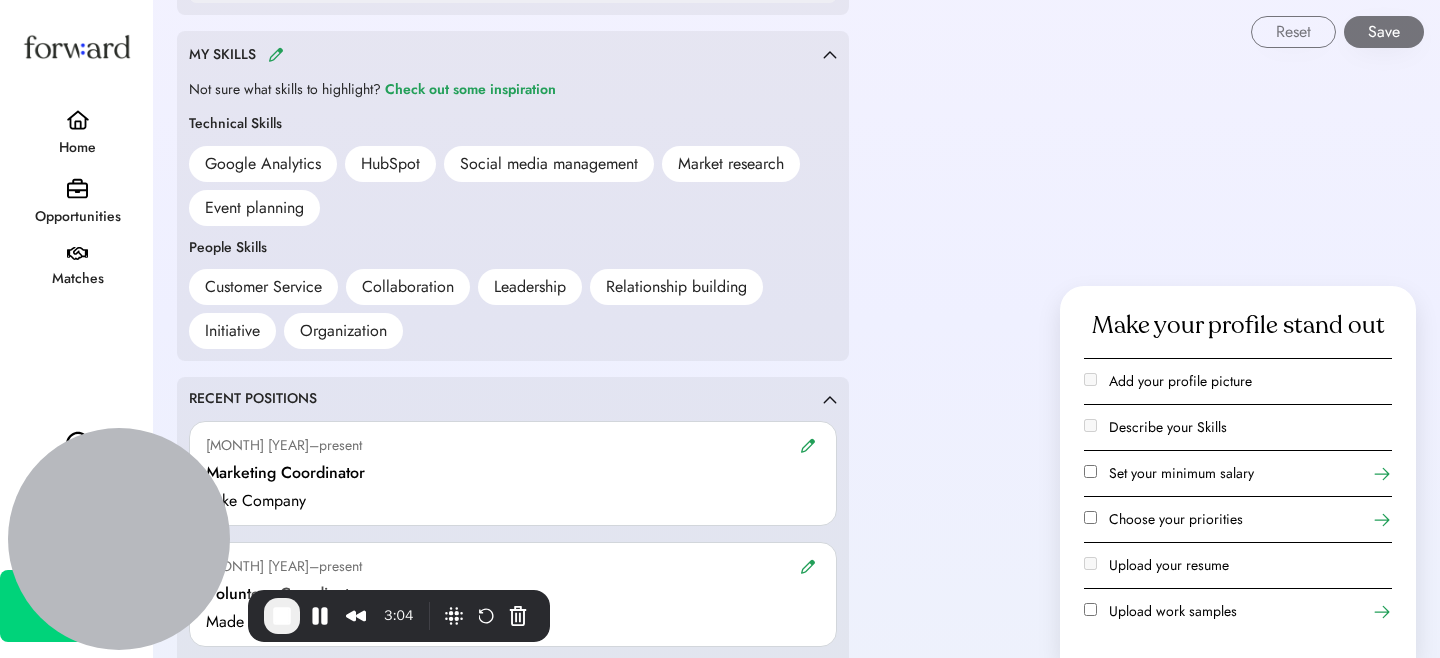 click at bounding box center [276, 54] 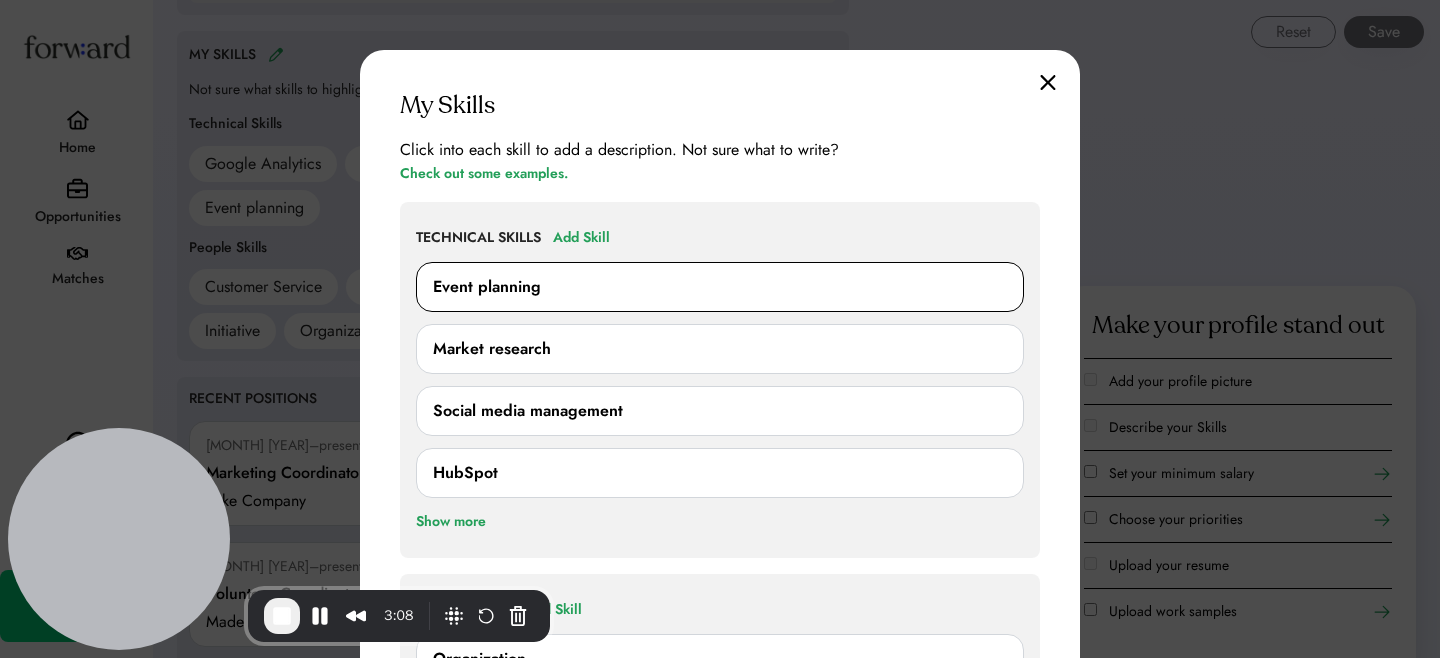 click on "Event planning" at bounding box center [720, 287] 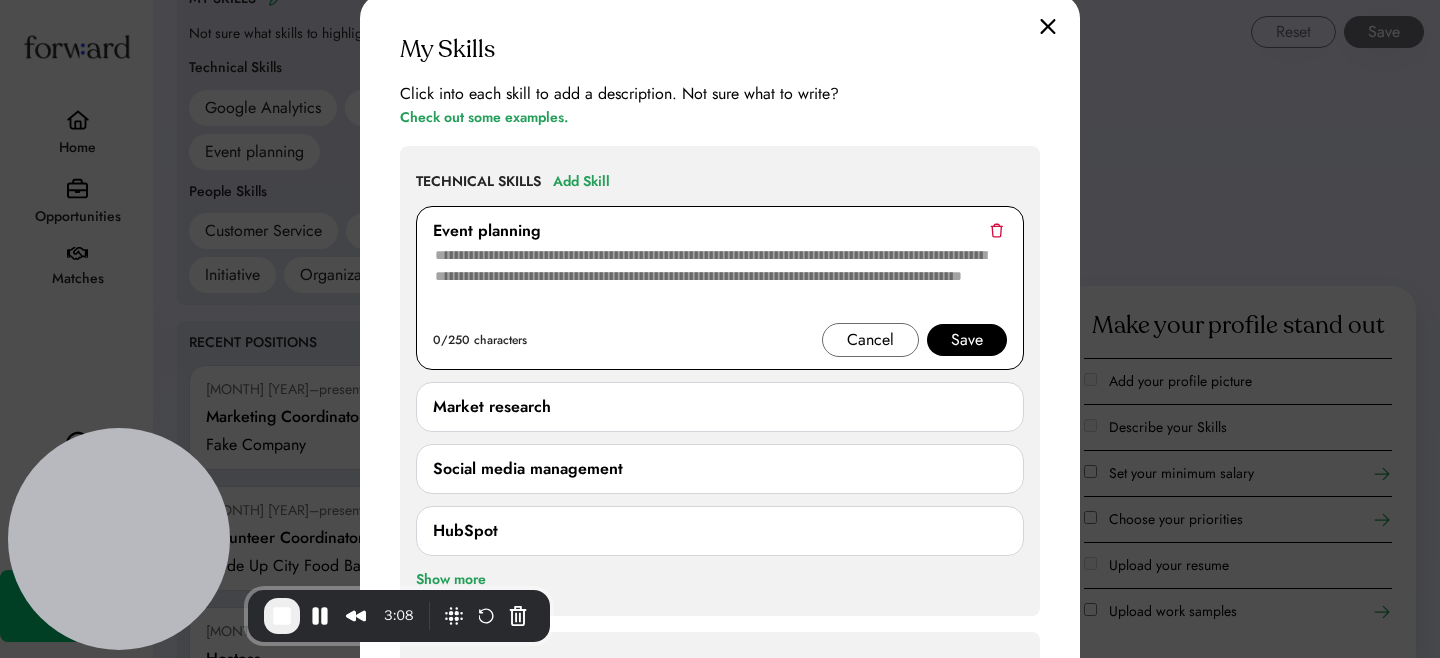 scroll, scrollTop: 1463, scrollLeft: 0, axis: vertical 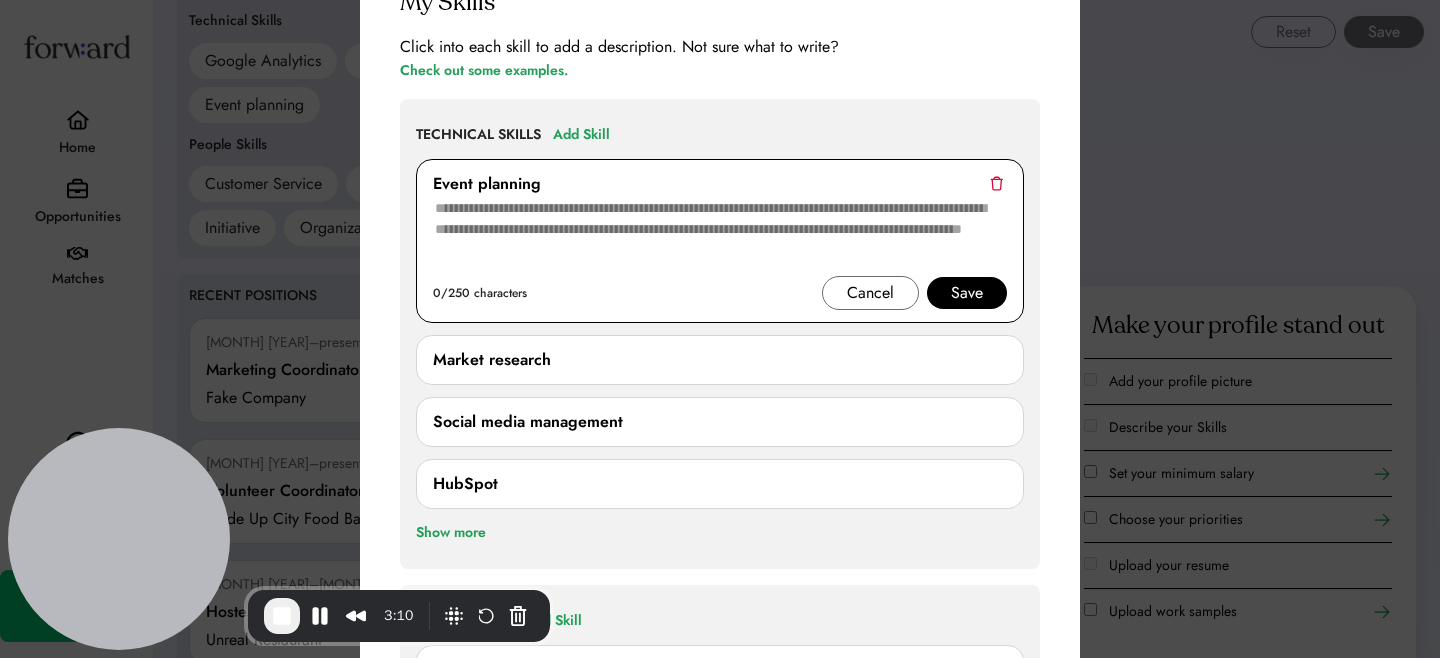 click at bounding box center [720, 236] 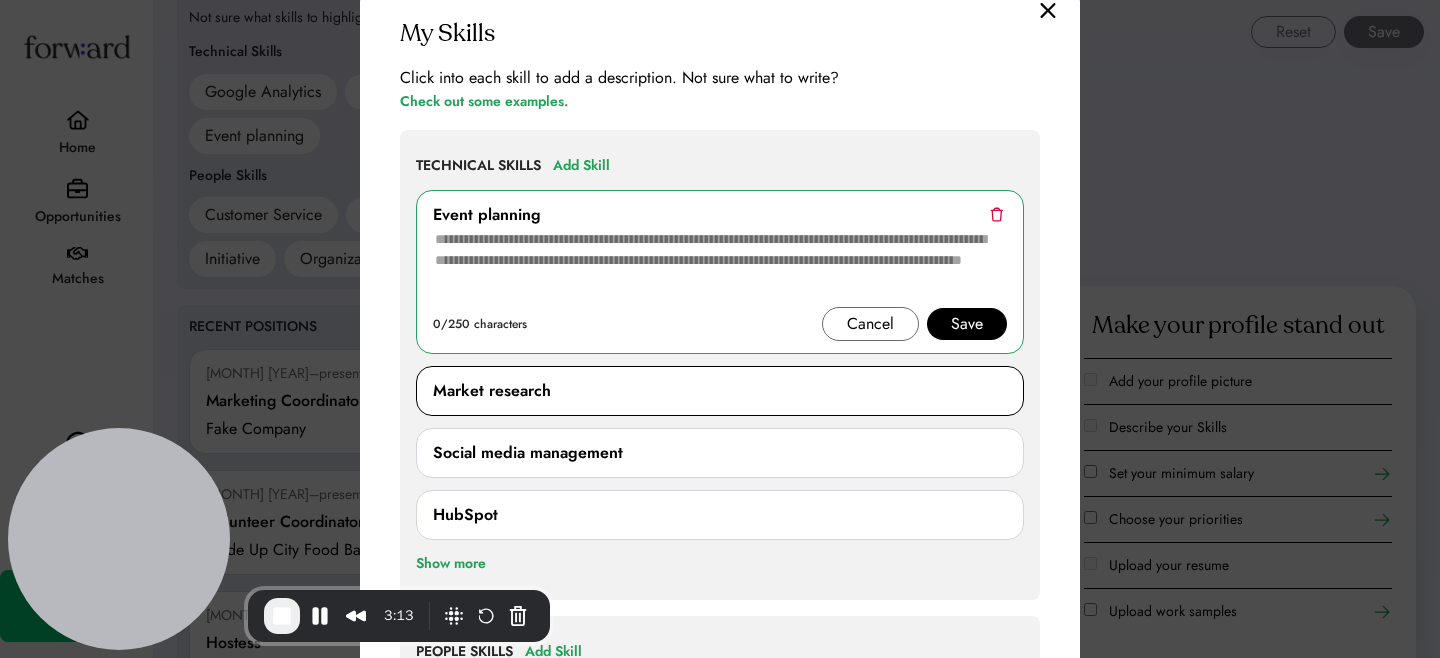 scroll, scrollTop: 1425, scrollLeft: 0, axis: vertical 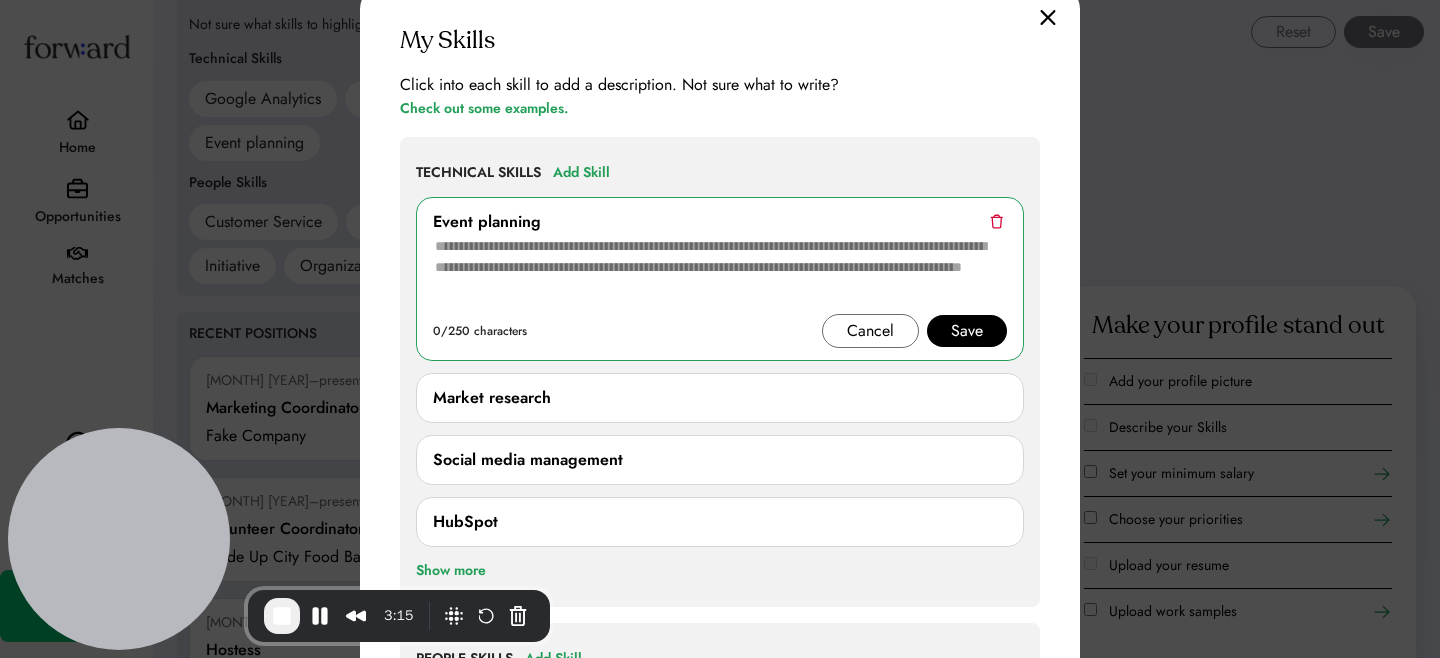 click at bounding box center (1048, 17) 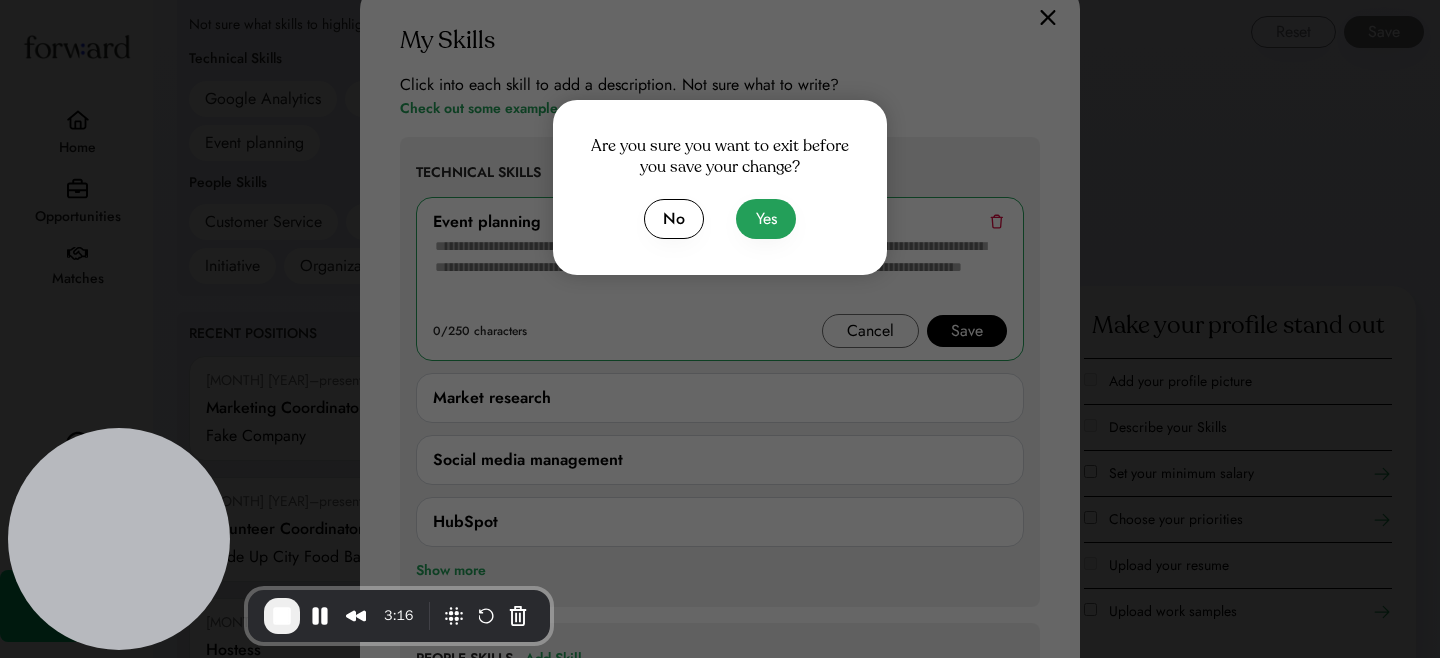 click on "Yes" at bounding box center (766, 219) 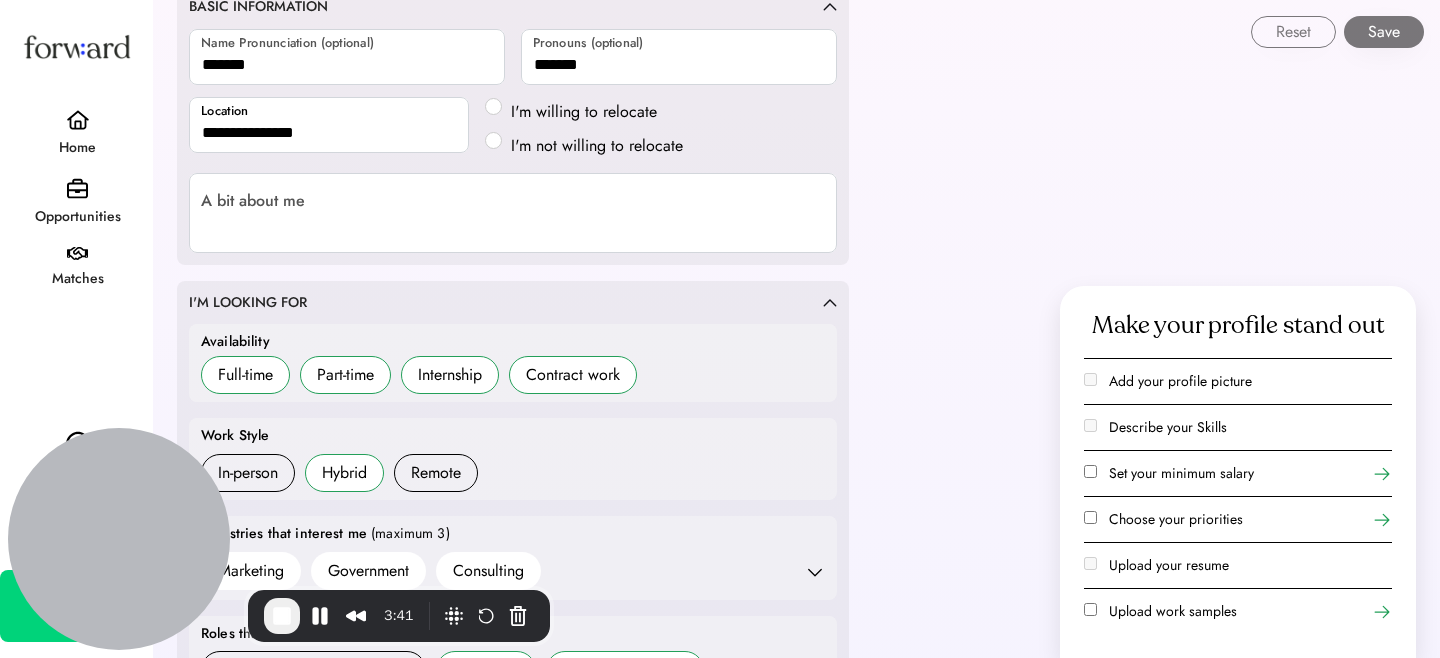 scroll, scrollTop: 0, scrollLeft: 0, axis: both 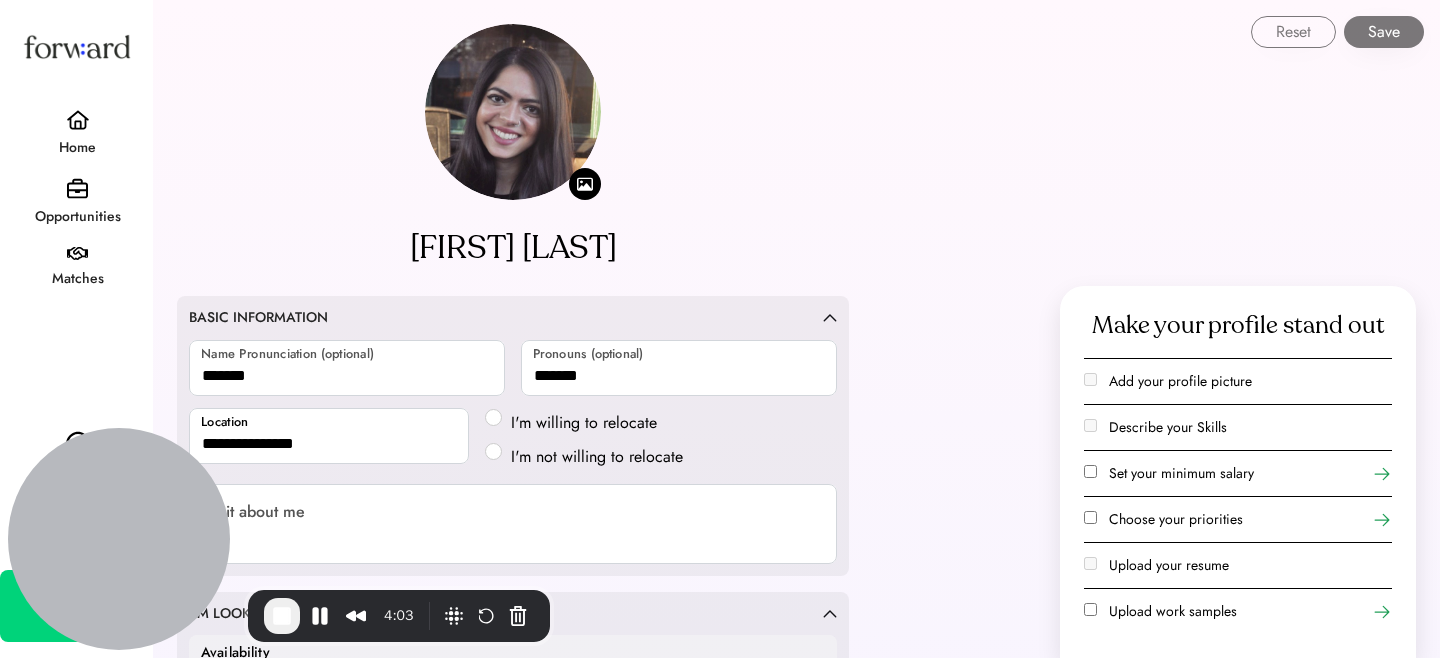 click at bounding box center (282, 616) 